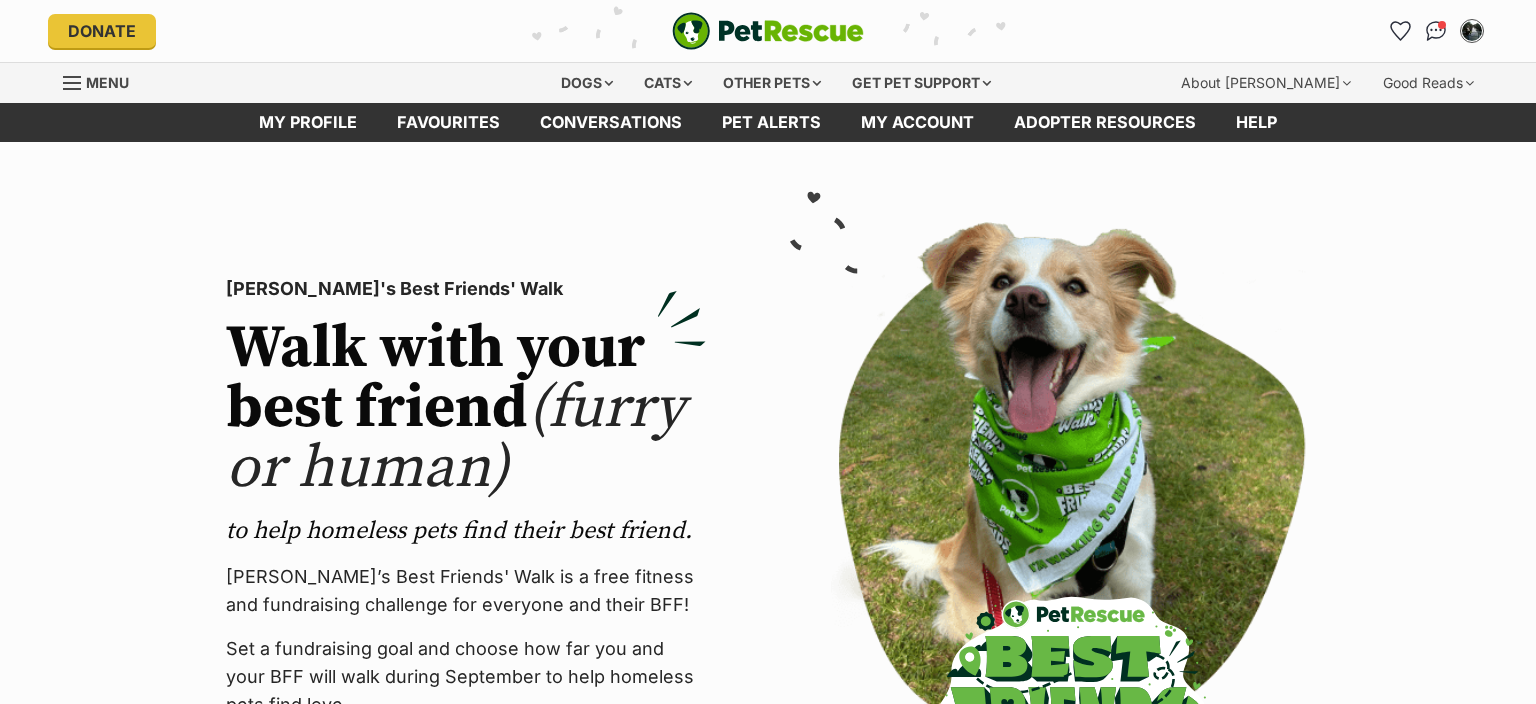 scroll, scrollTop: 0, scrollLeft: 0, axis: both 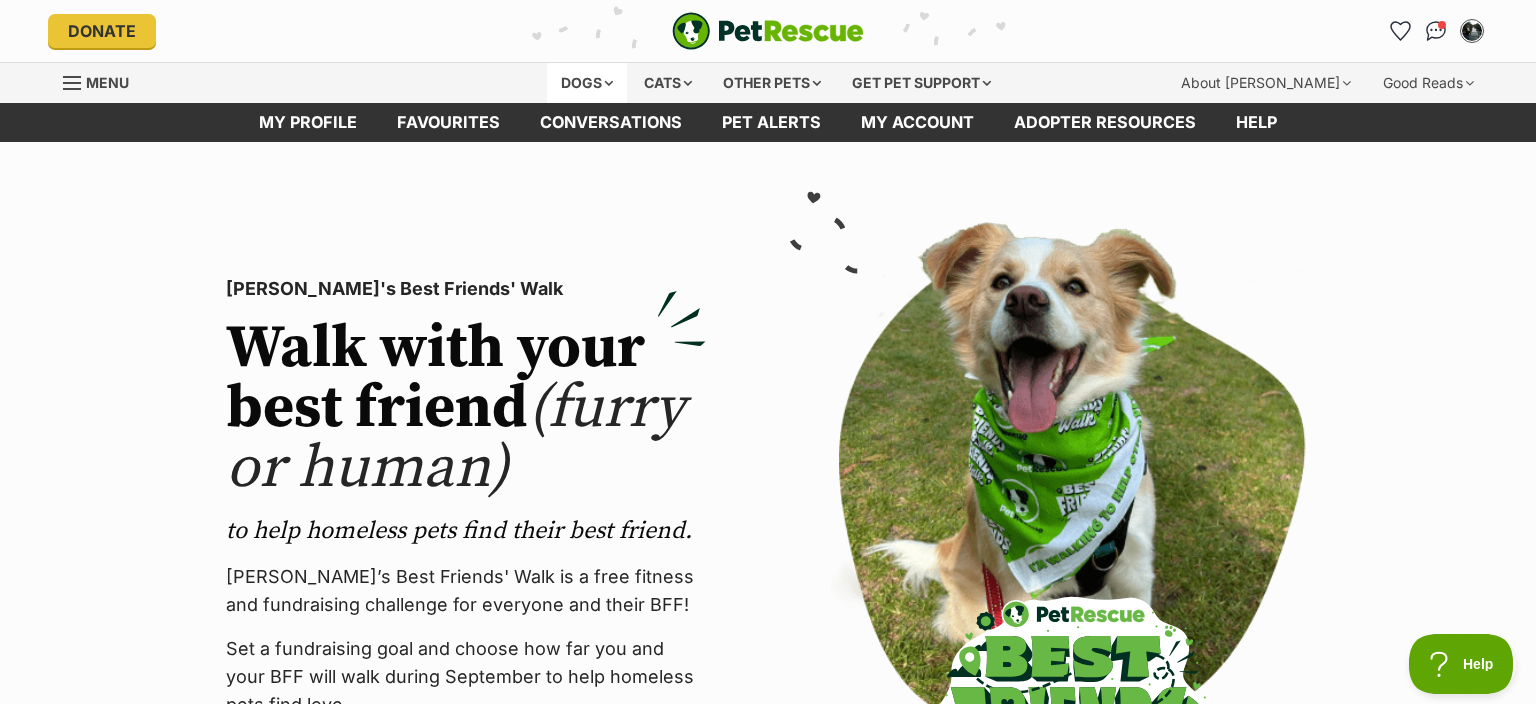 click on "Dogs" at bounding box center (587, 83) 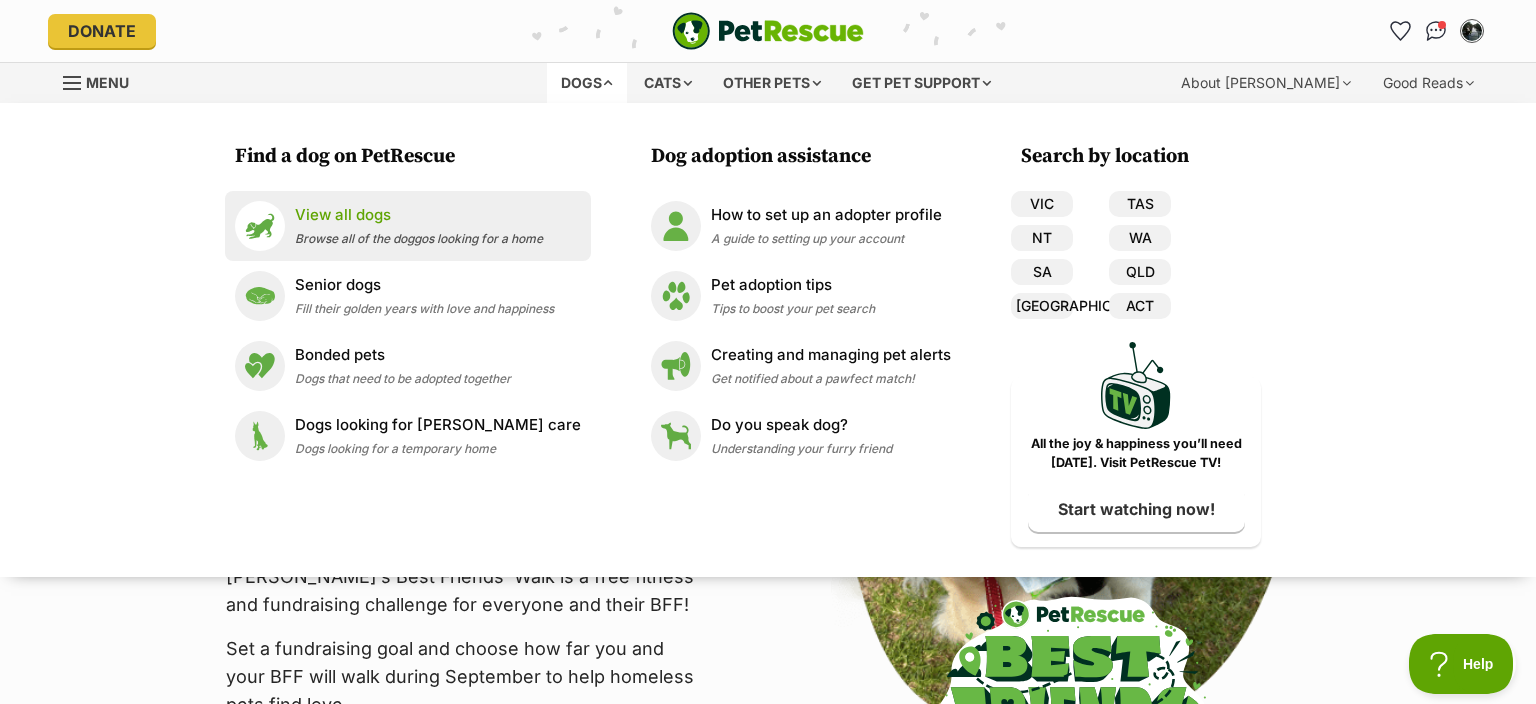 click on "View all dogs" at bounding box center [419, 215] 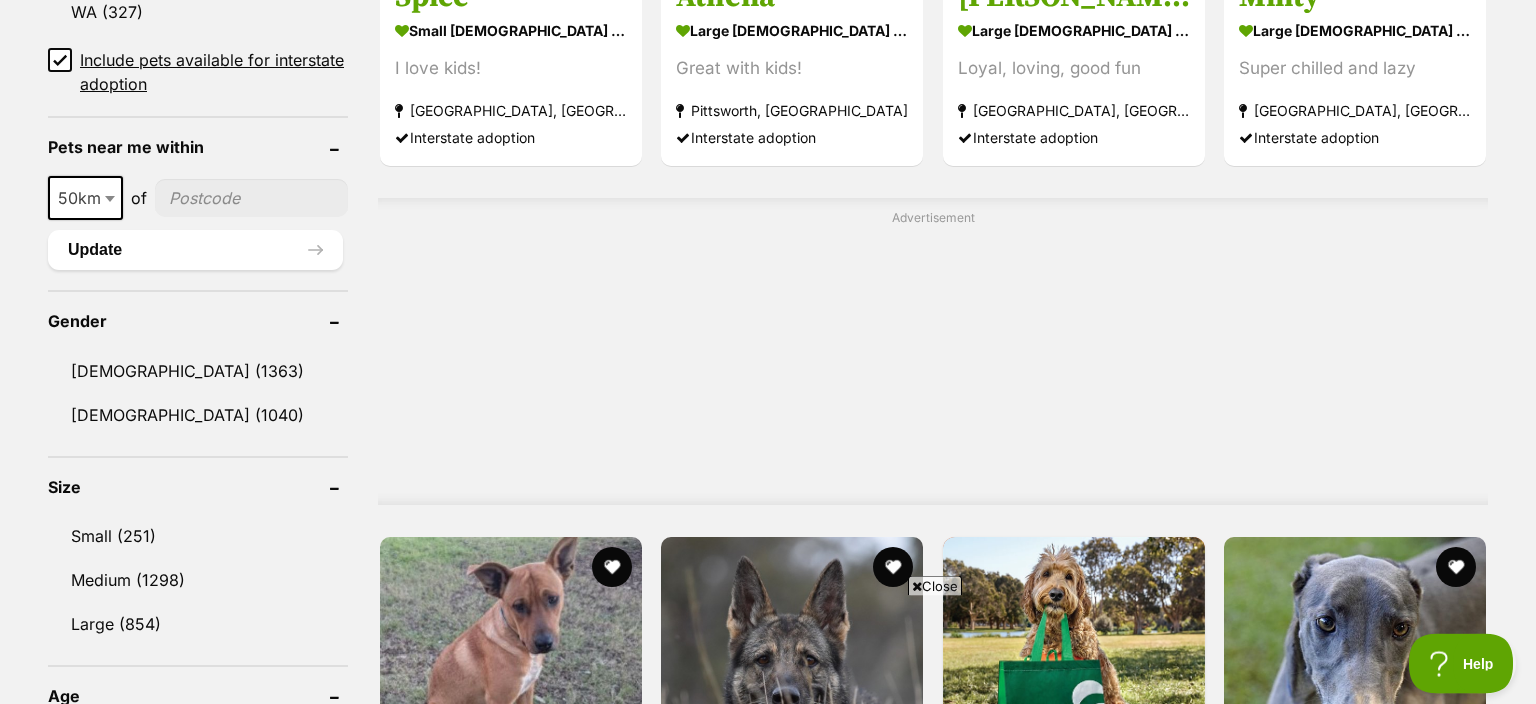 scroll, scrollTop: 1478, scrollLeft: 0, axis: vertical 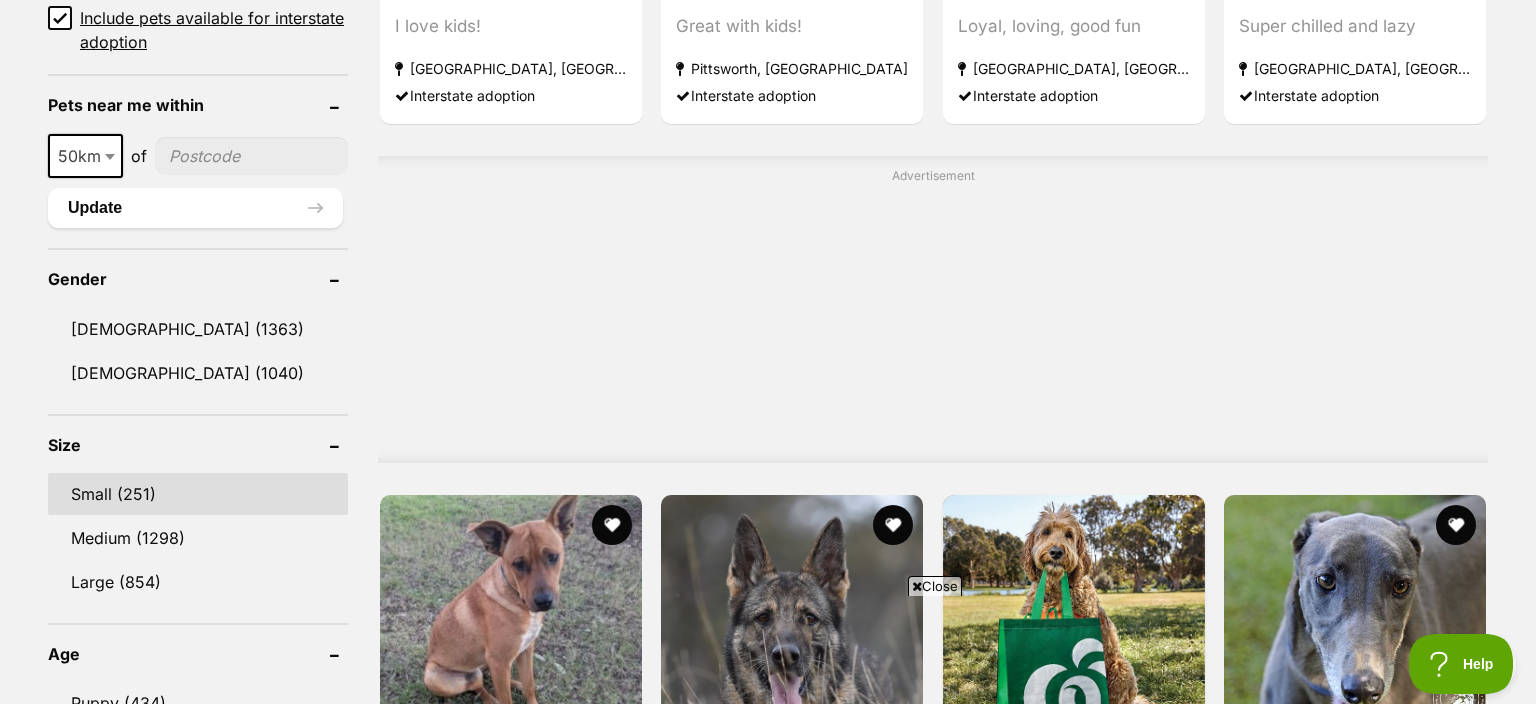 click on "Small (251)" at bounding box center [198, 494] 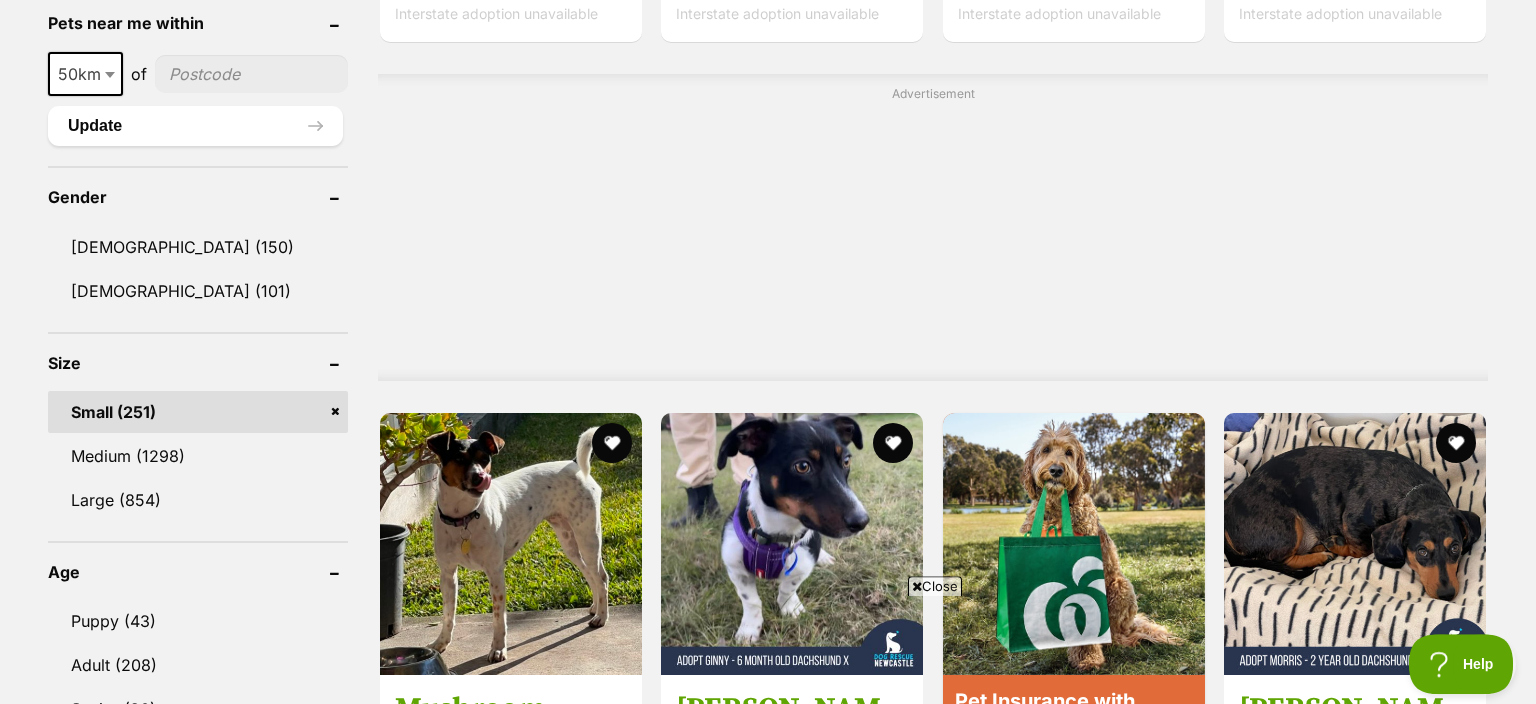 scroll, scrollTop: 1584, scrollLeft: 0, axis: vertical 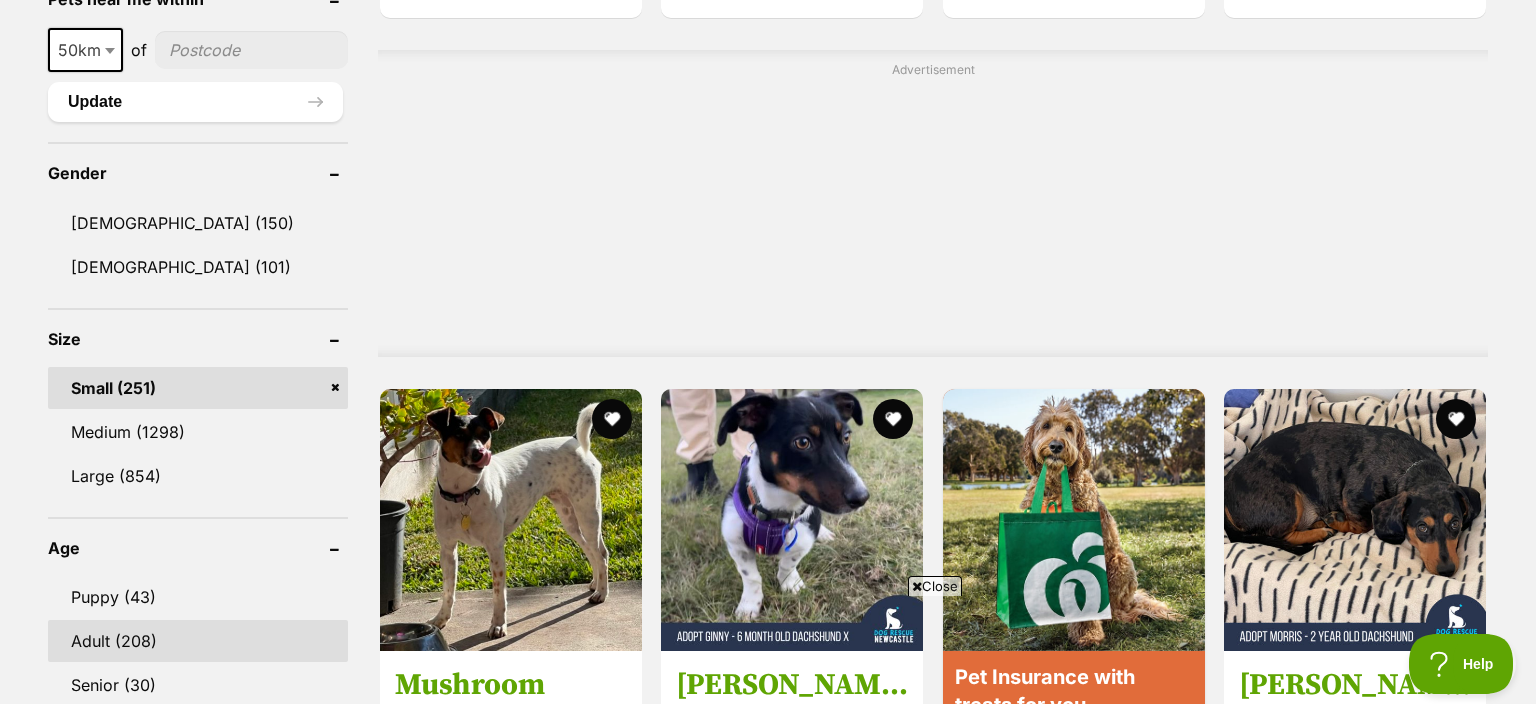 click on "Adult (208)" at bounding box center [198, 641] 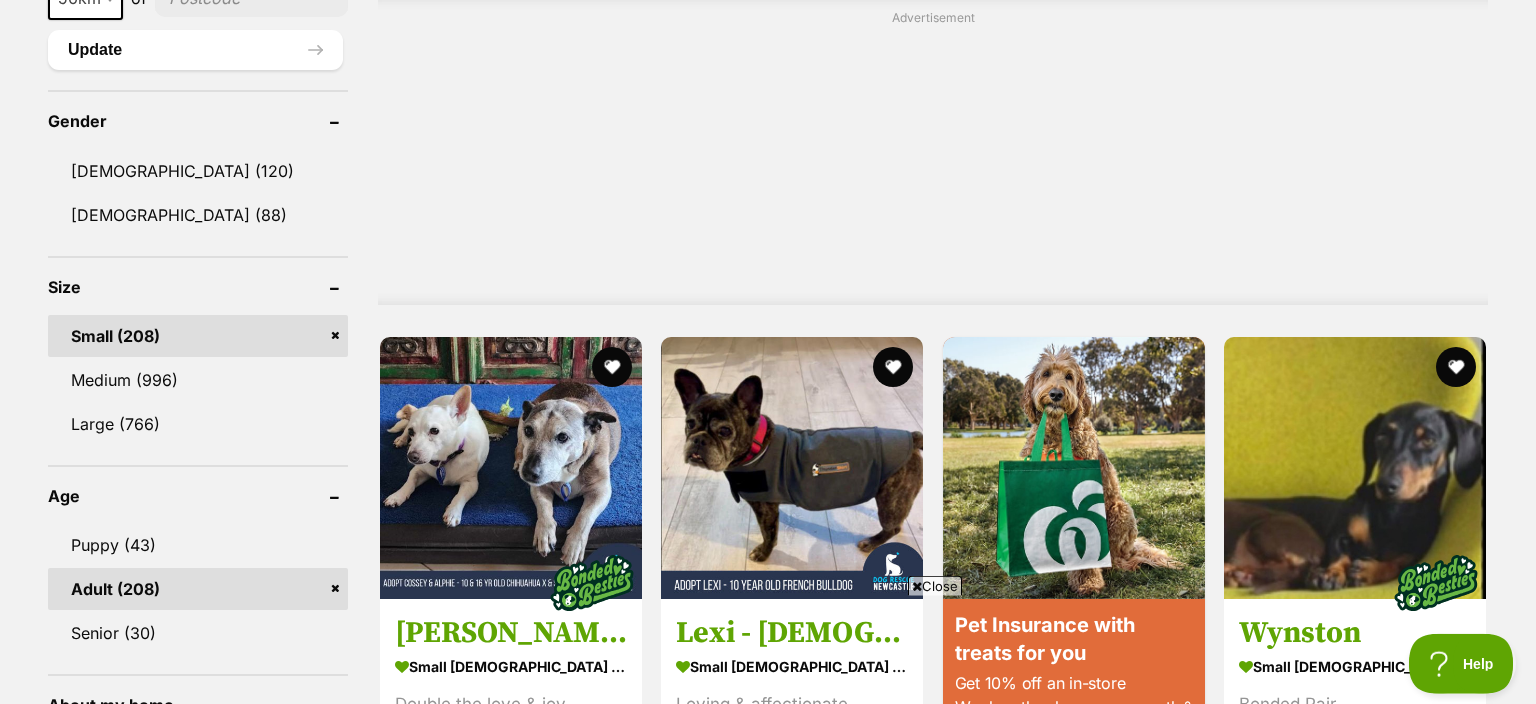 scroll, scrollTop: 1795, scrollLeft: 0, axis: vertical 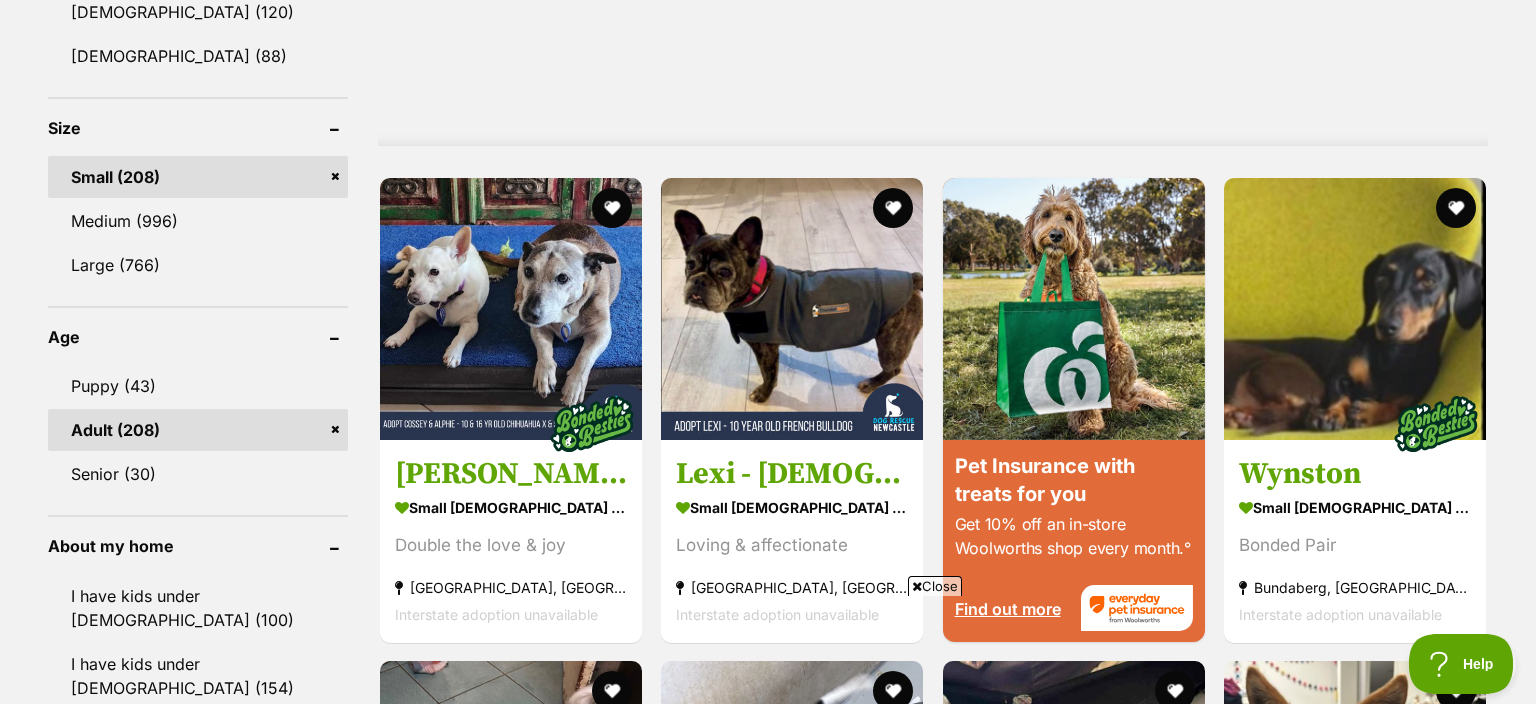 click on "Adult (208)" at bounding box center [198, 430] 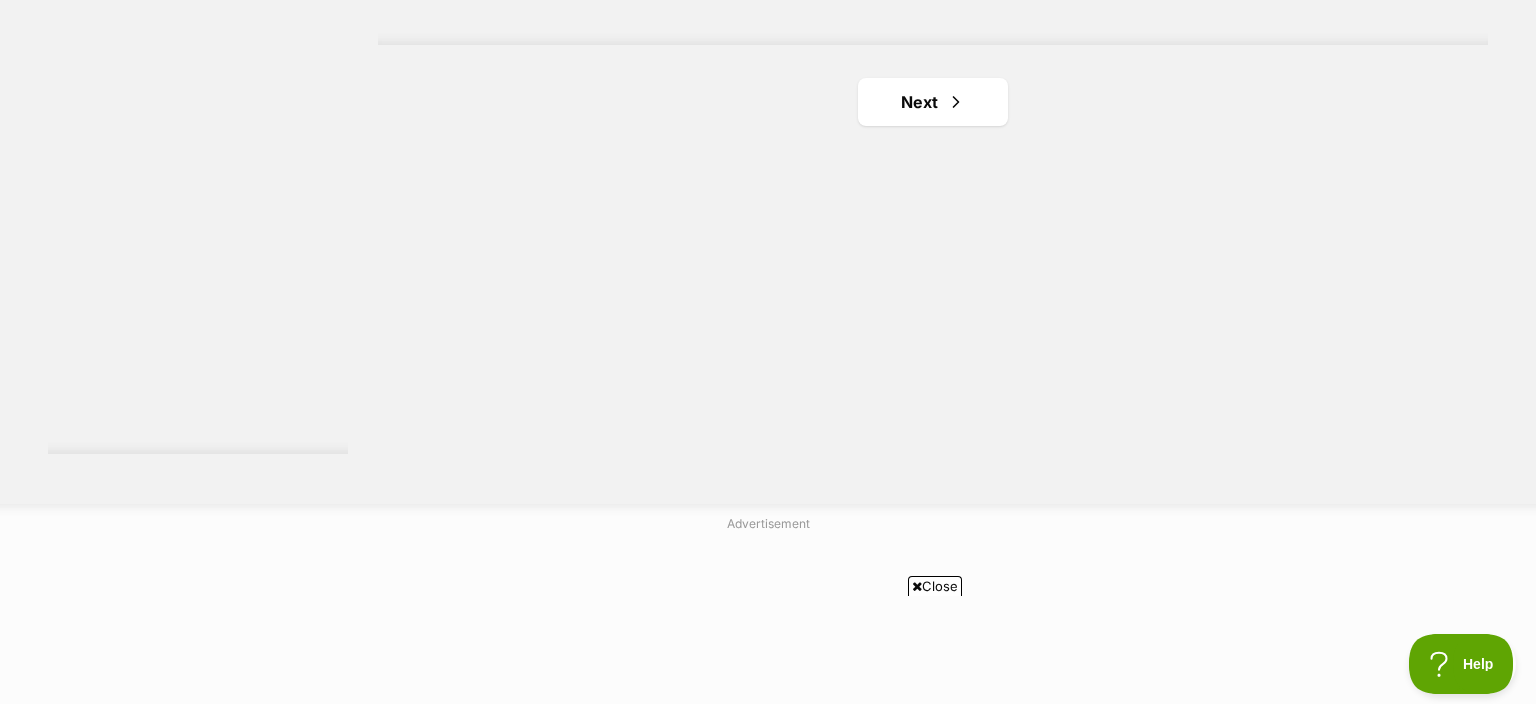 scroll, scrollTop: 3484, scrollLeft: 0, axis: vertical 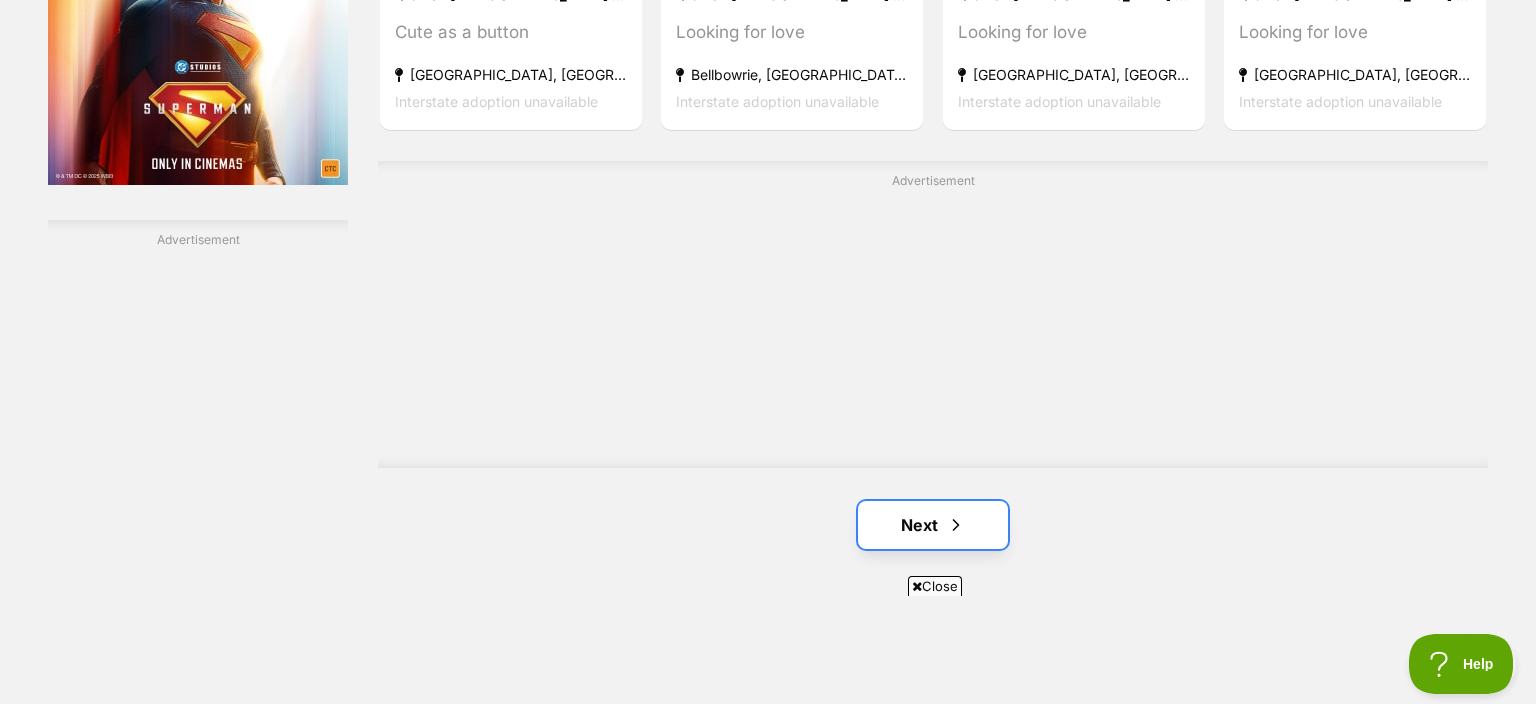 click on "Next" at bounding box center [933, 525] 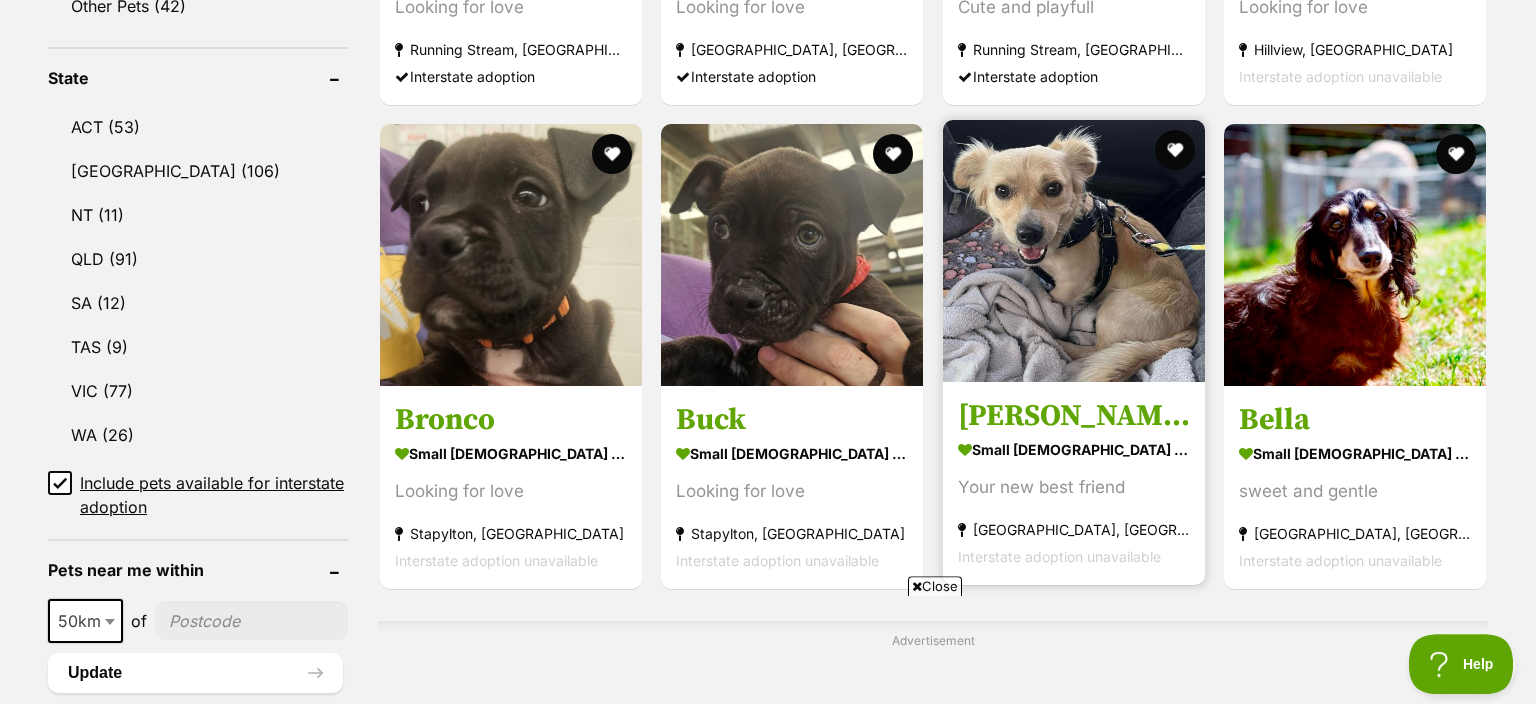 scroll, scrollTop: 1056, scrollLeft: 0, axis: vertical 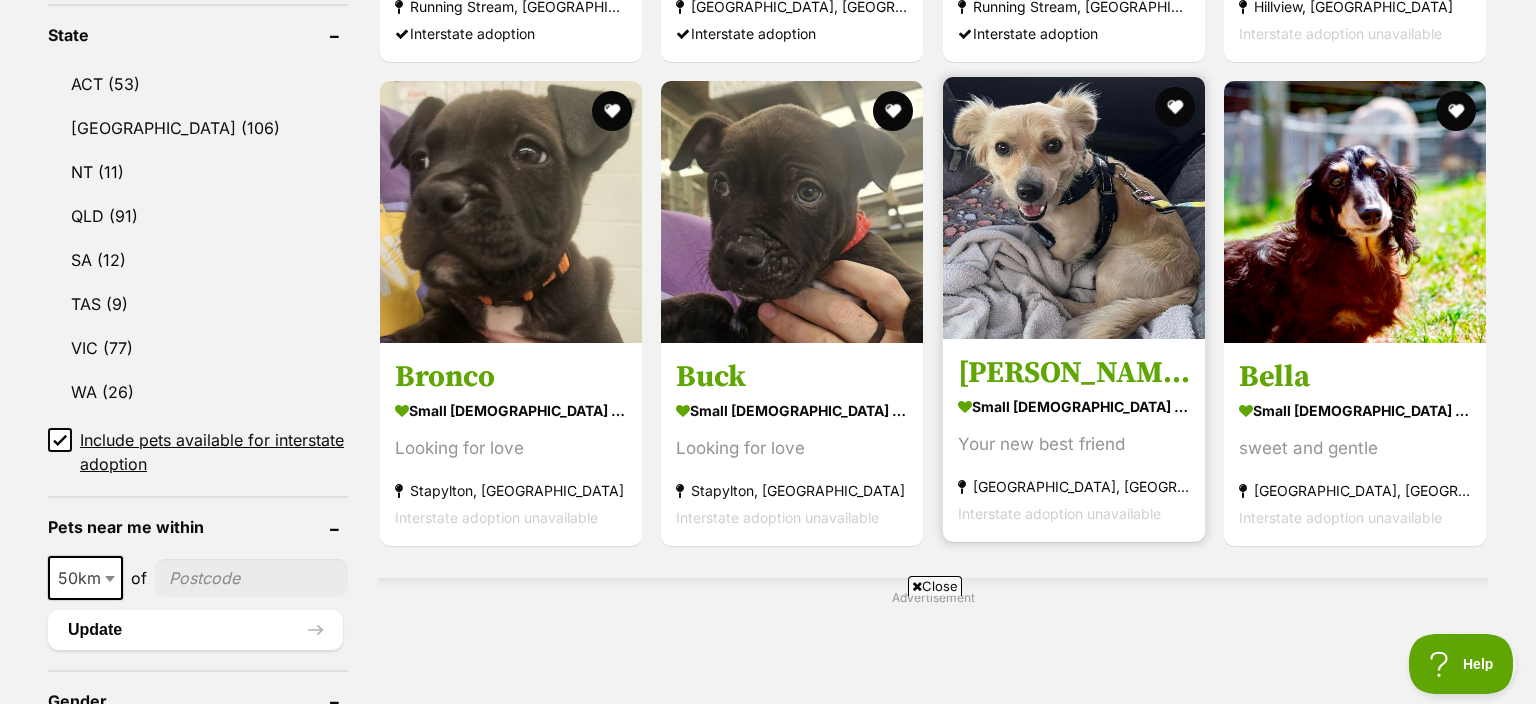 click at bounding box center [1074, 208] 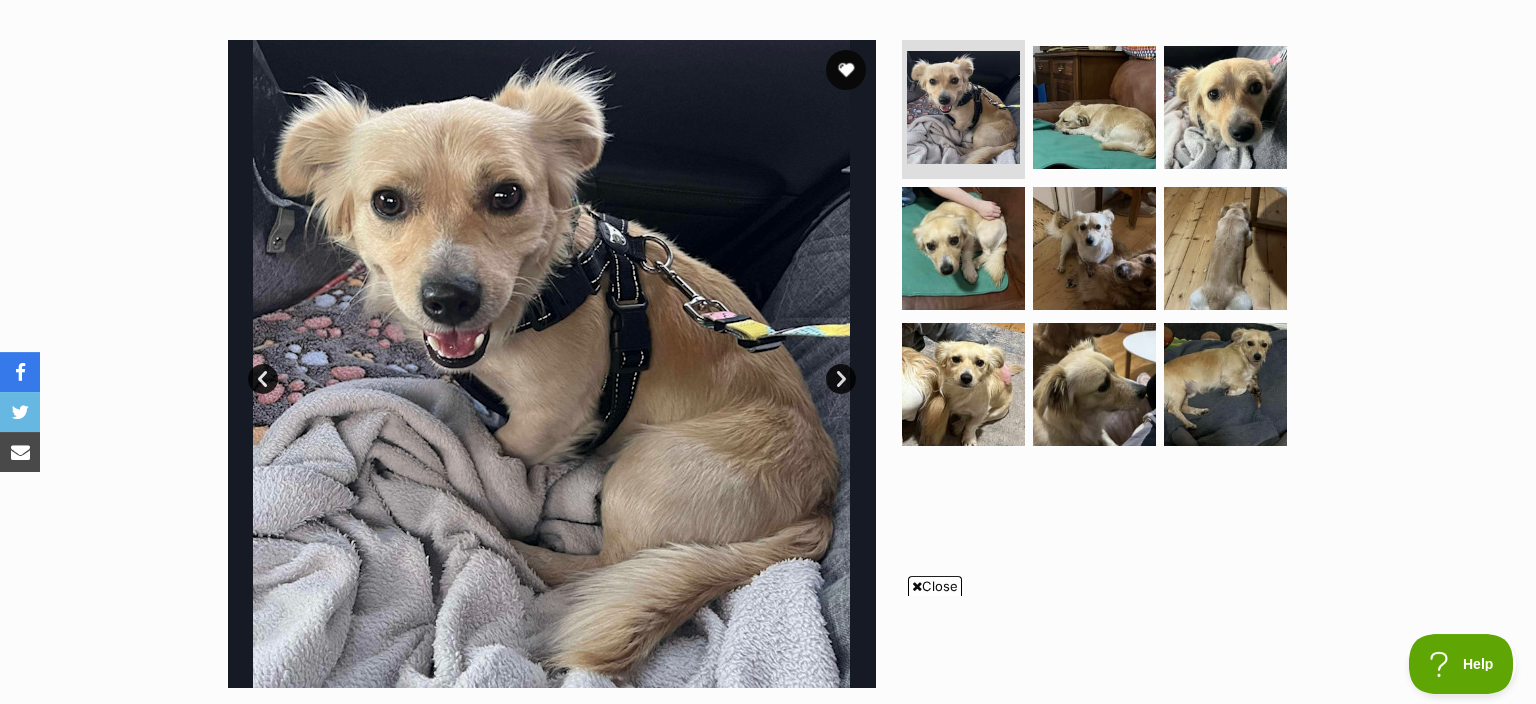 scroll, scrollTop: 316, scrollLeft: 0, axis: vertical 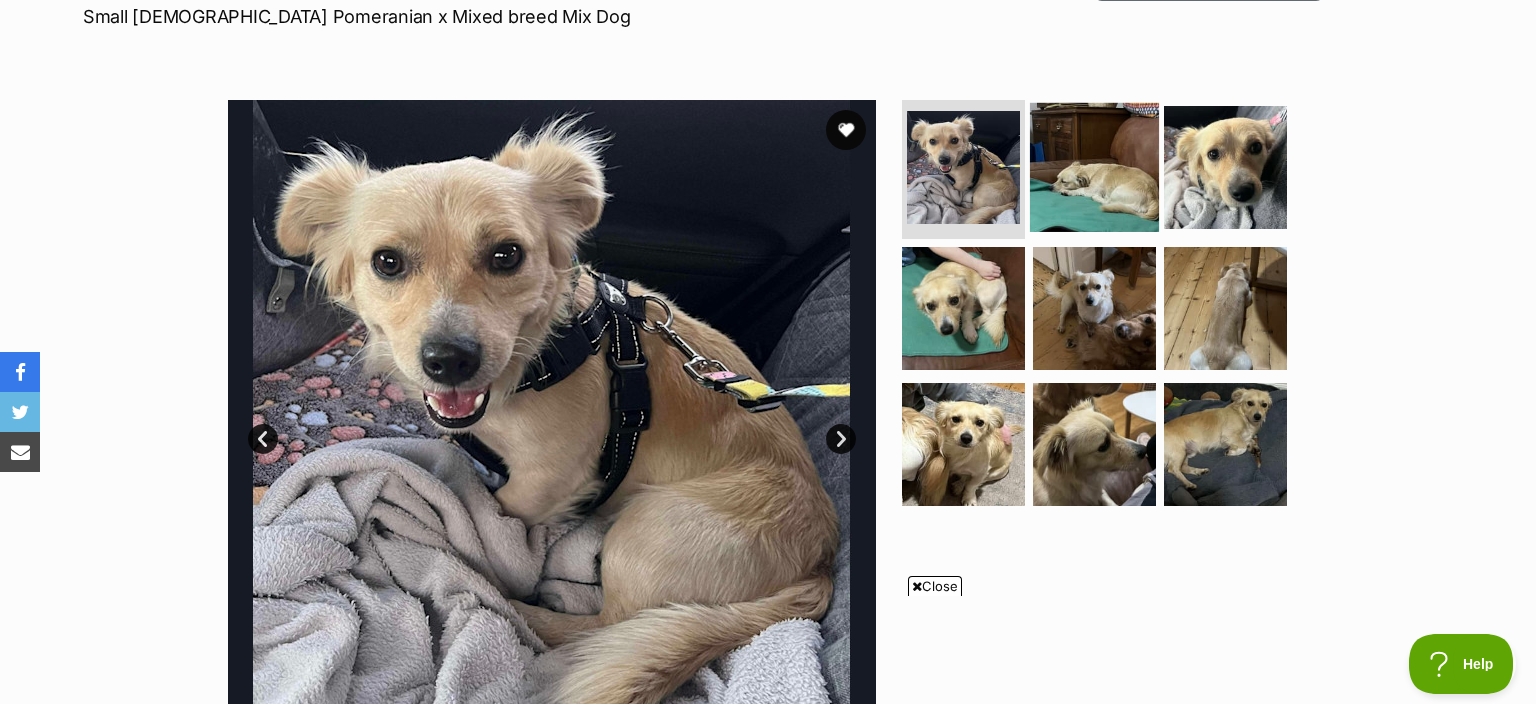 click at bounding box center [1094, 166] 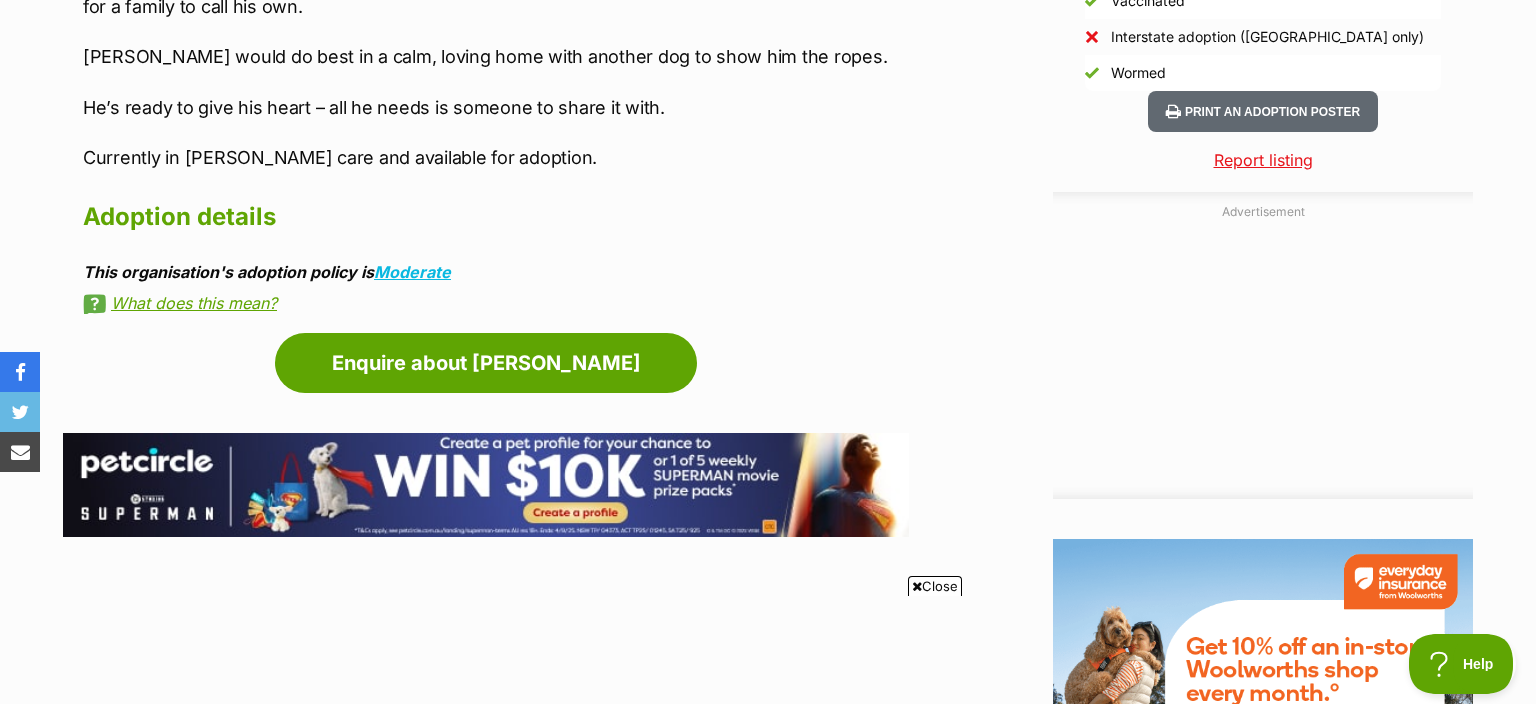 scroll, scrollTop: 2006, scrollLeft: 0, axis: vertical 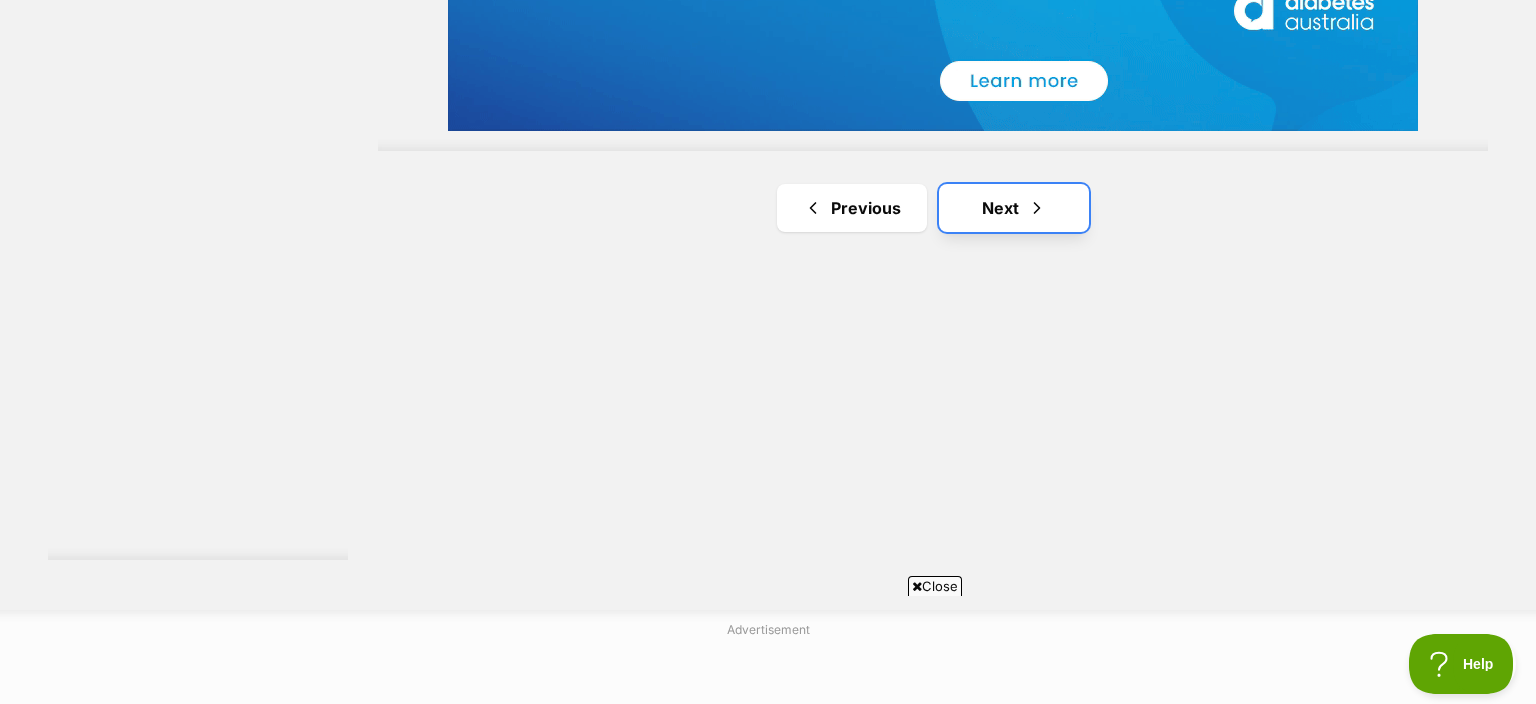click on "Next" at bounding box center (1014, 208) 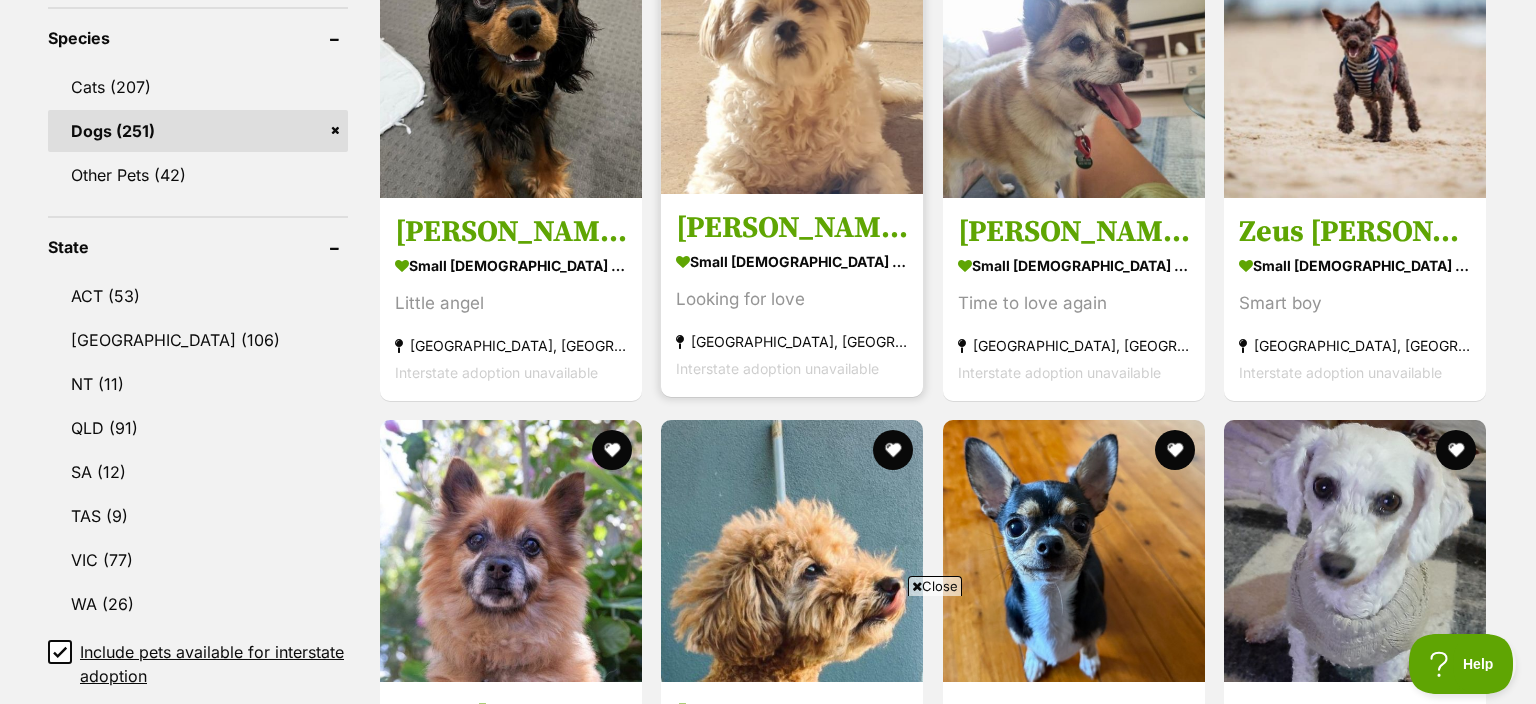 scroll, scrollTop: 0, scrollLeft: 0, axis: both 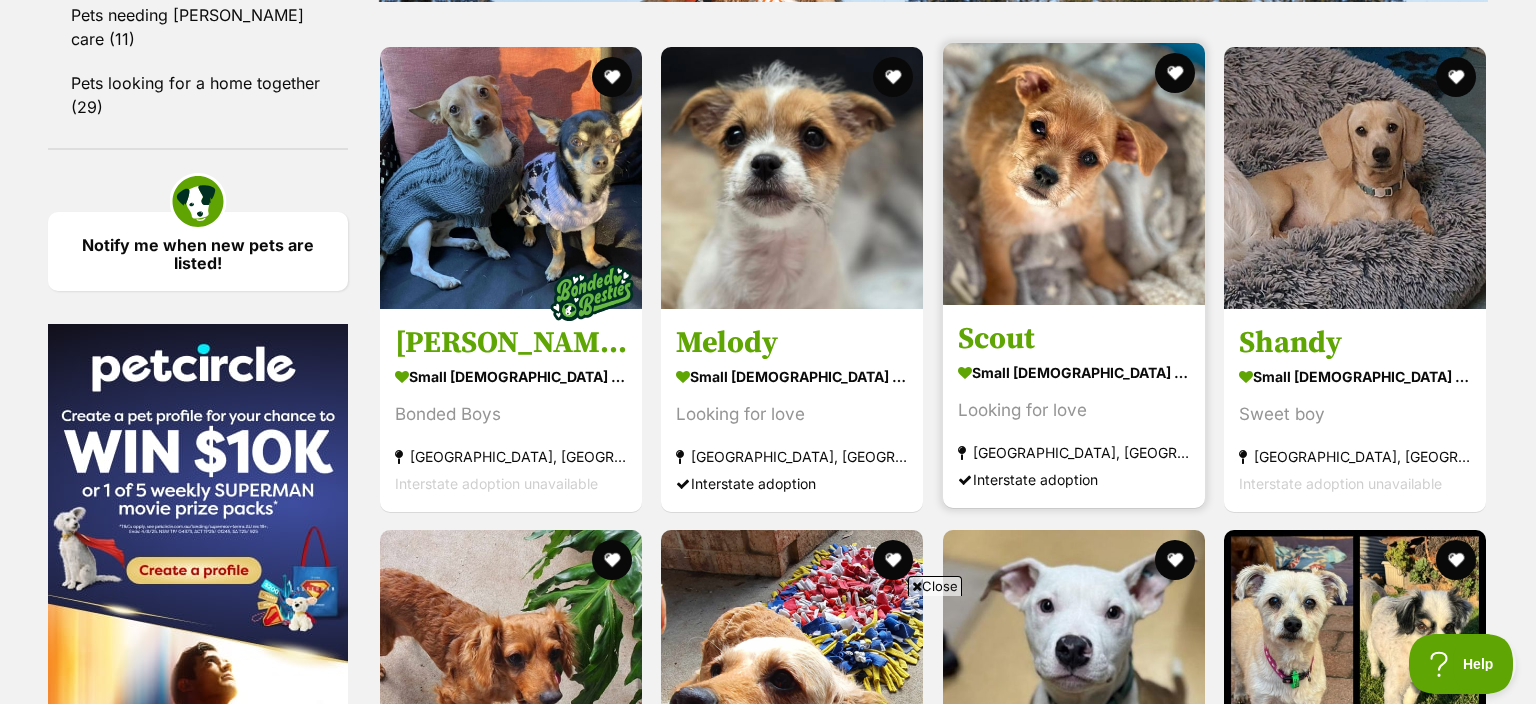 click on "small [DEMOGRAPHIC_DATA] Dog" at bounding box center [1074, 371] 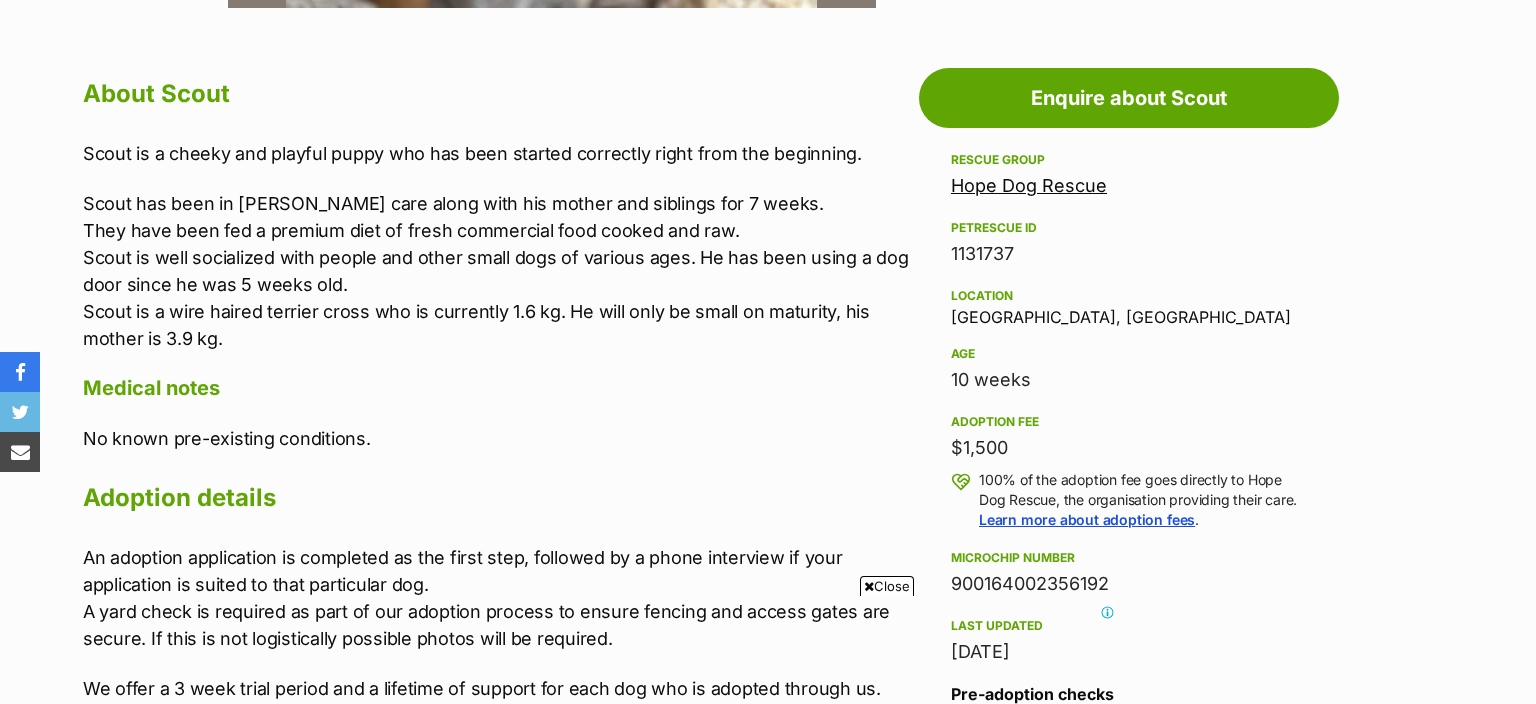 scroll, scrollTop: 0, scrollLeft: 0, axis: both 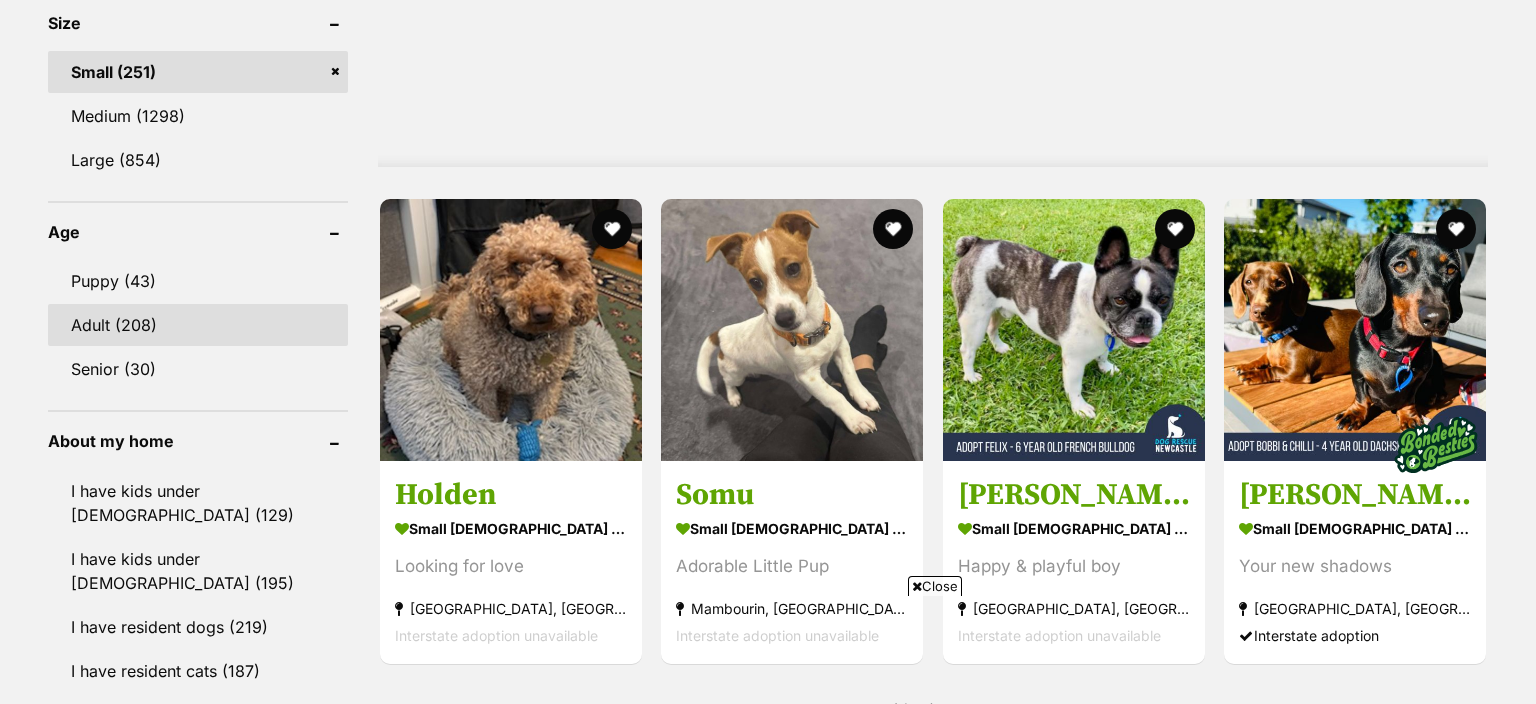 click on "Adult (208)" at bounding box center (198, 325) 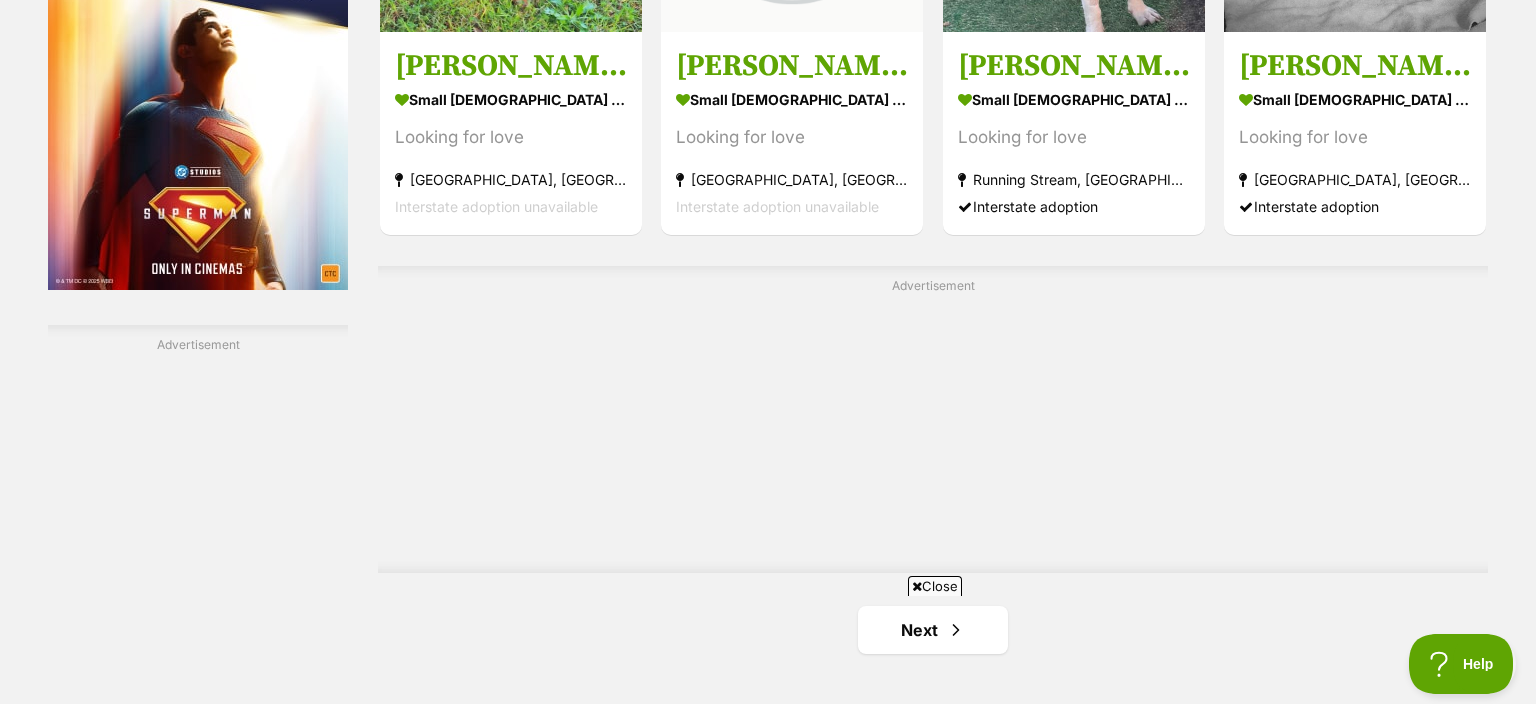 scroll, scrollTop: 3907, scrollLeft: 0, axis: vertical 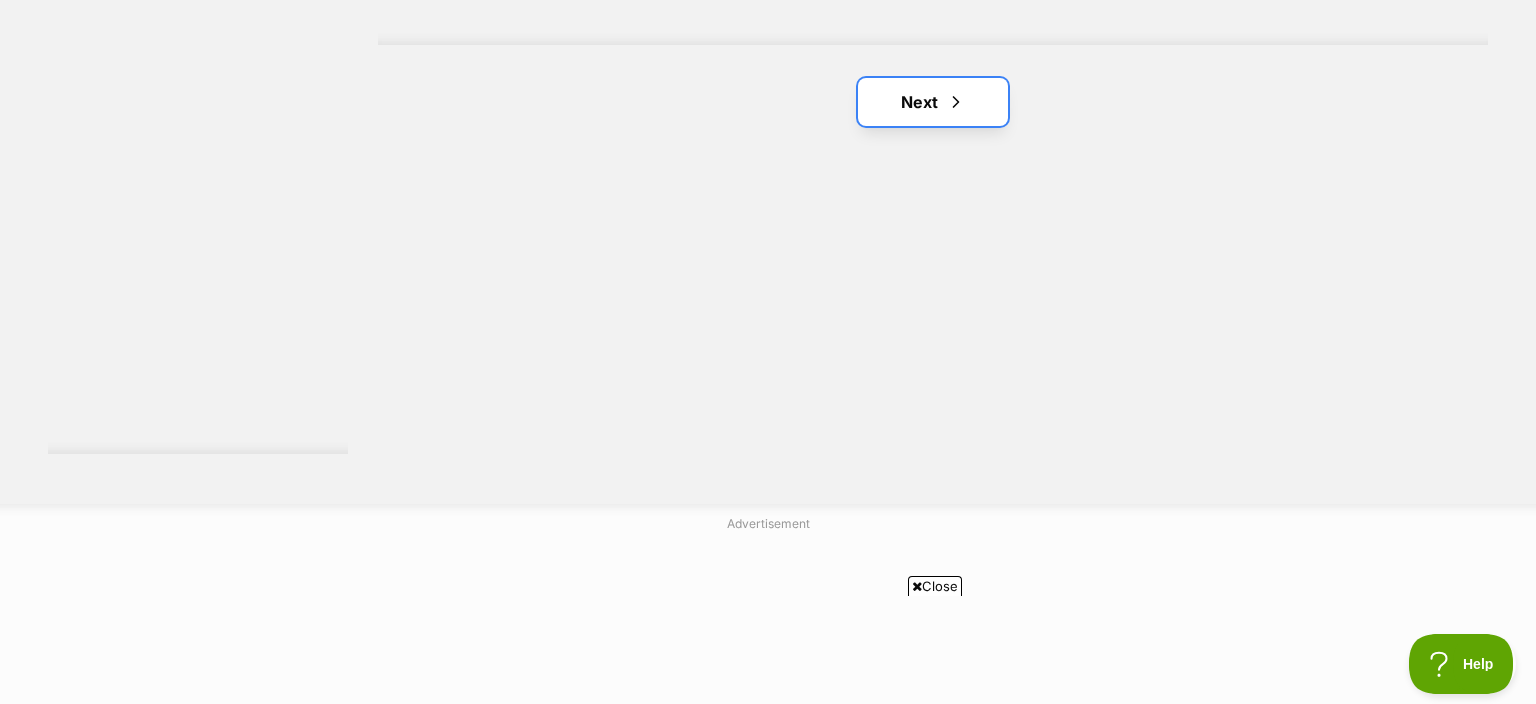 click on "Next" at bounding box center [933, 102] 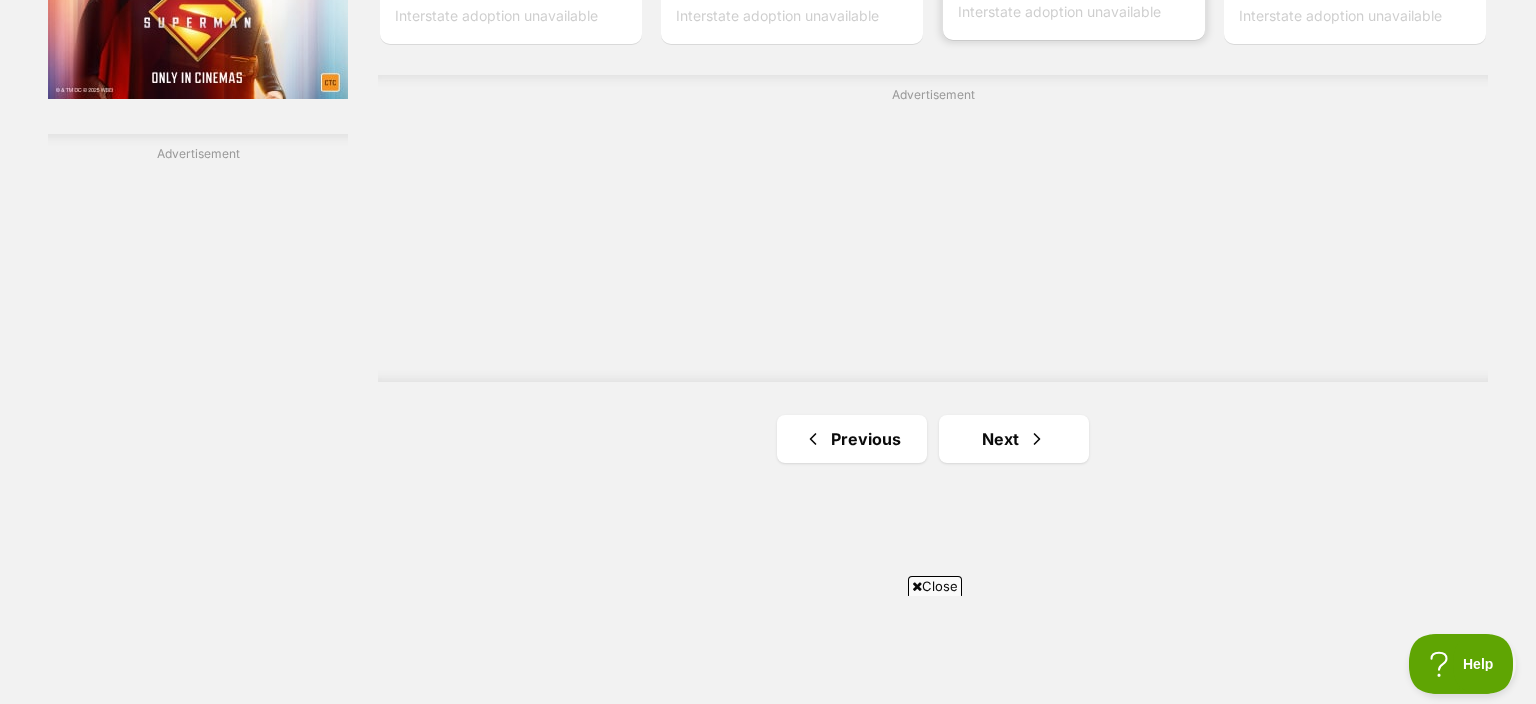 scroll, scrollTop: 3696, scrollLeft: 0, axis: vertical 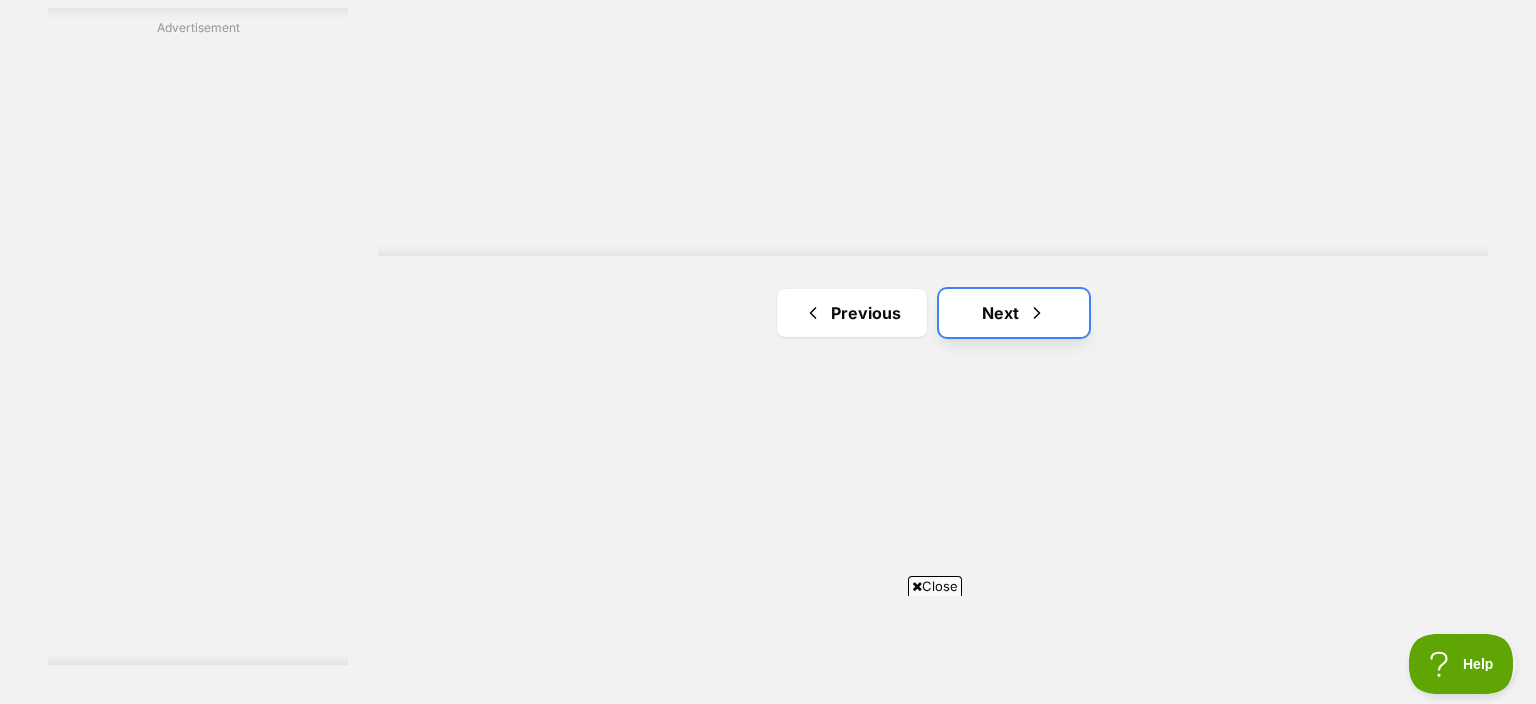 click on "Next" at bounding box center (1014, 313) 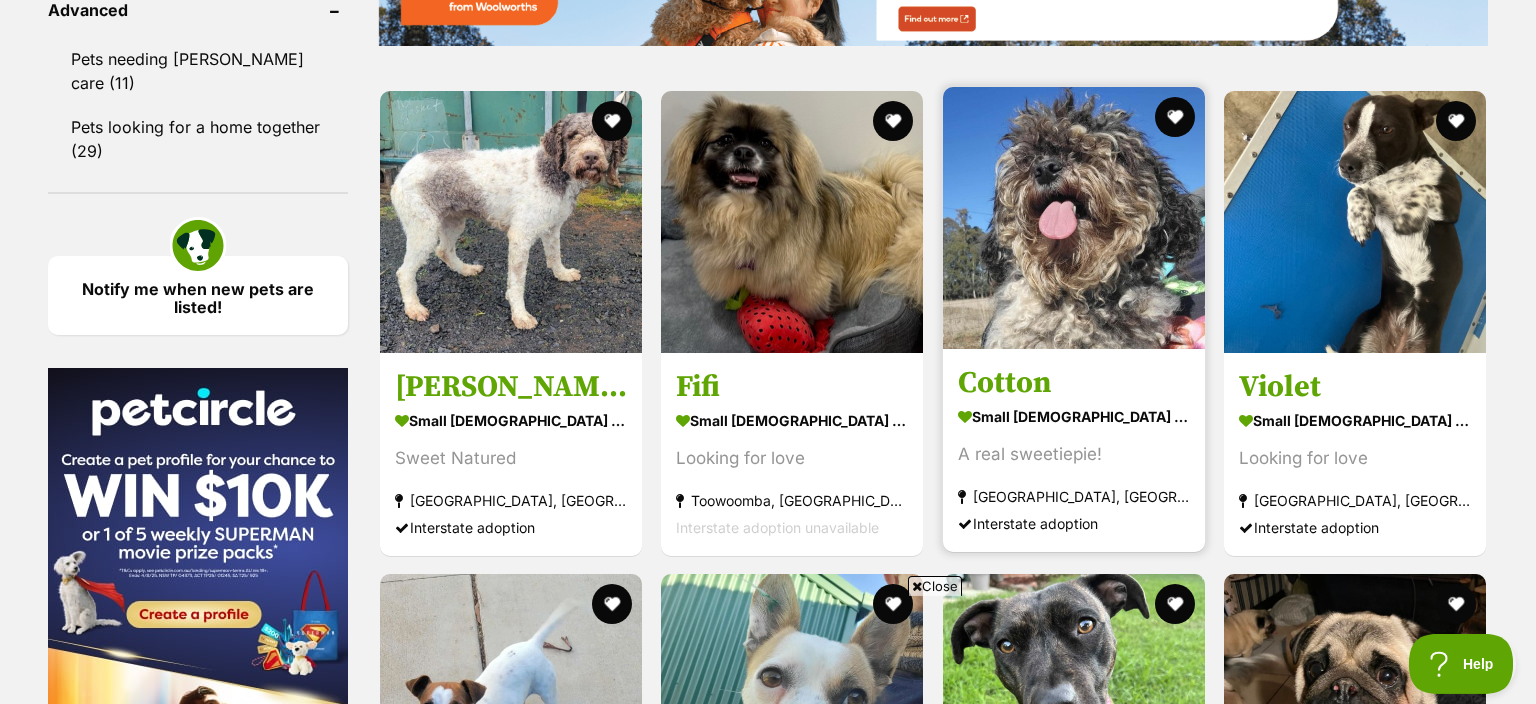 scroll, scrollTop: 2745, scrollLeft: 0, axis: vertical 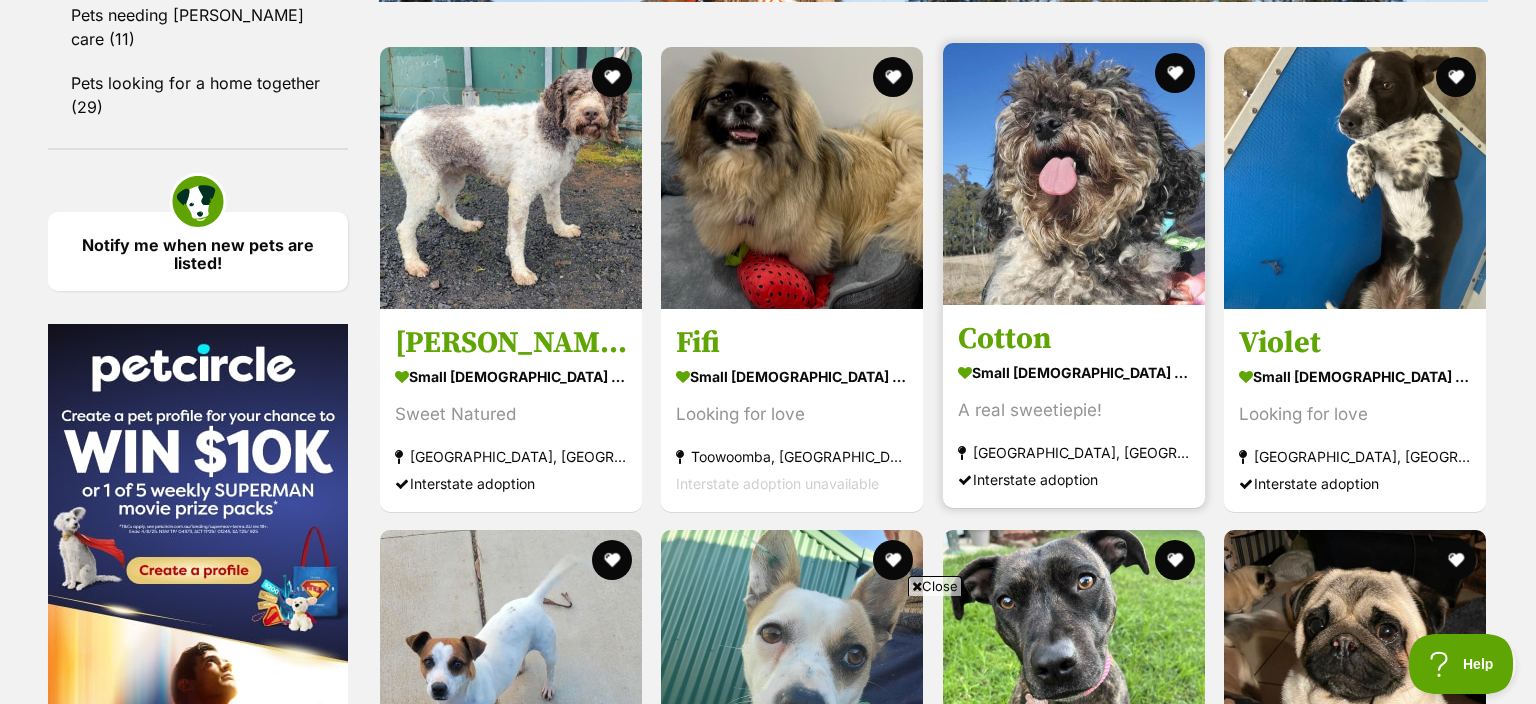 click at bounding box center [1074, 174] 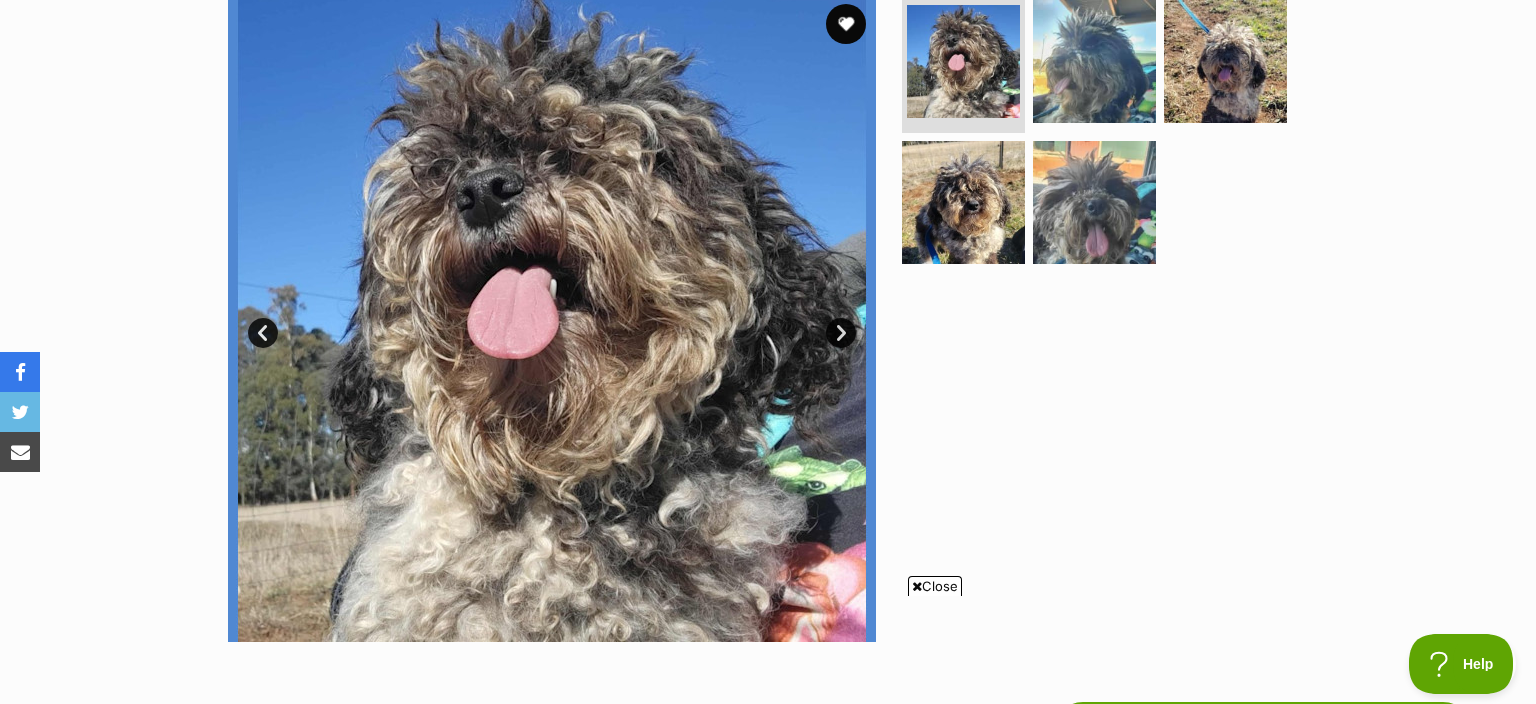 scroll, scrollTop: 0, scrollLeft: 0, axis: both 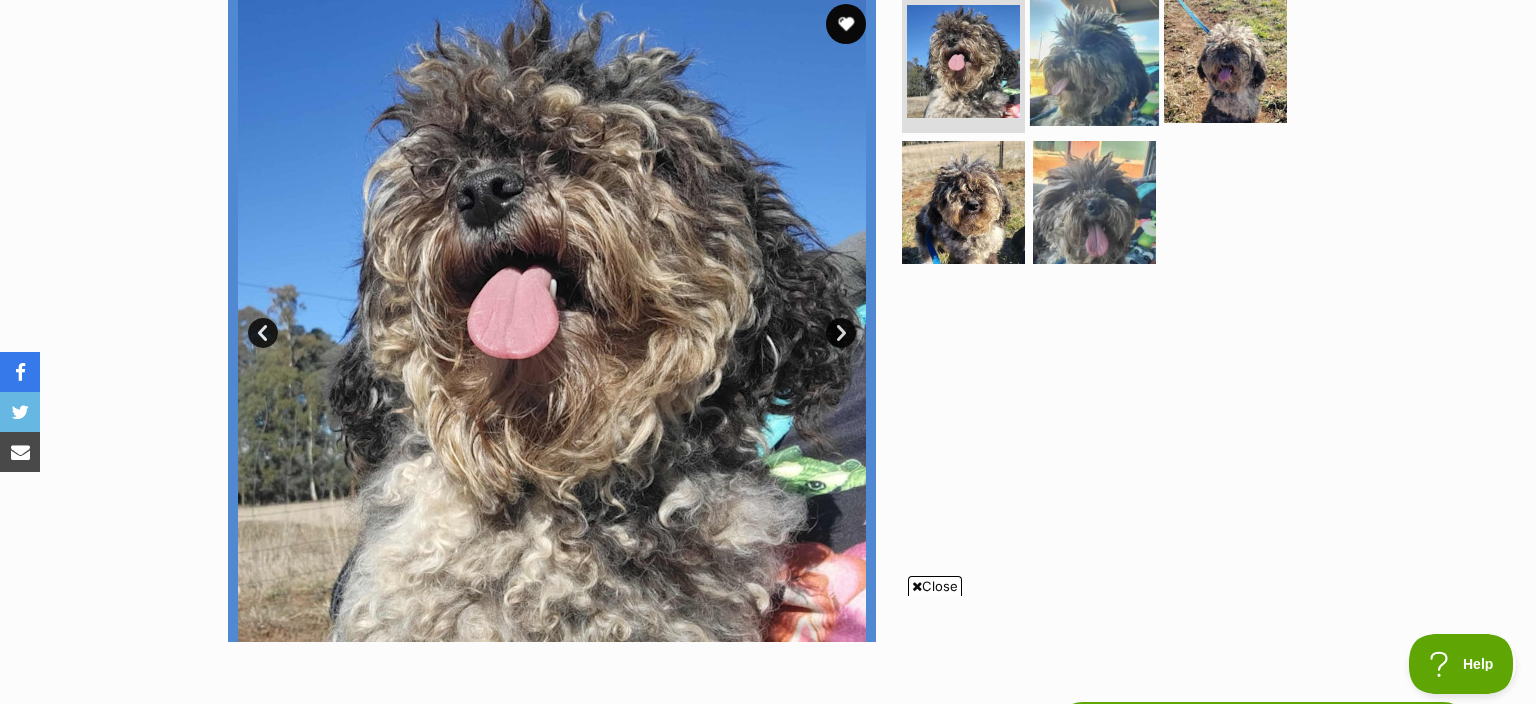 click at bounding box center (1094, 60) 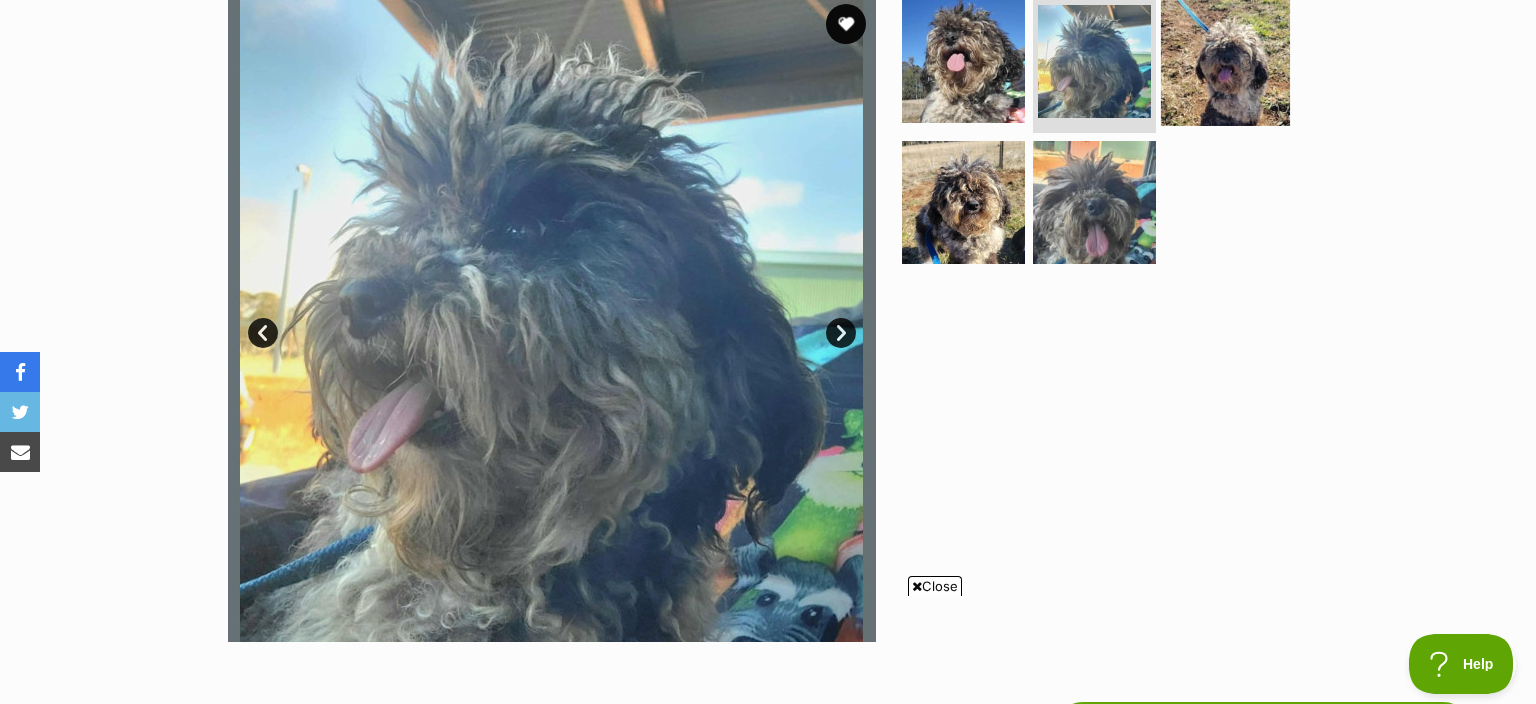 click at bounding box center [1225, 60] 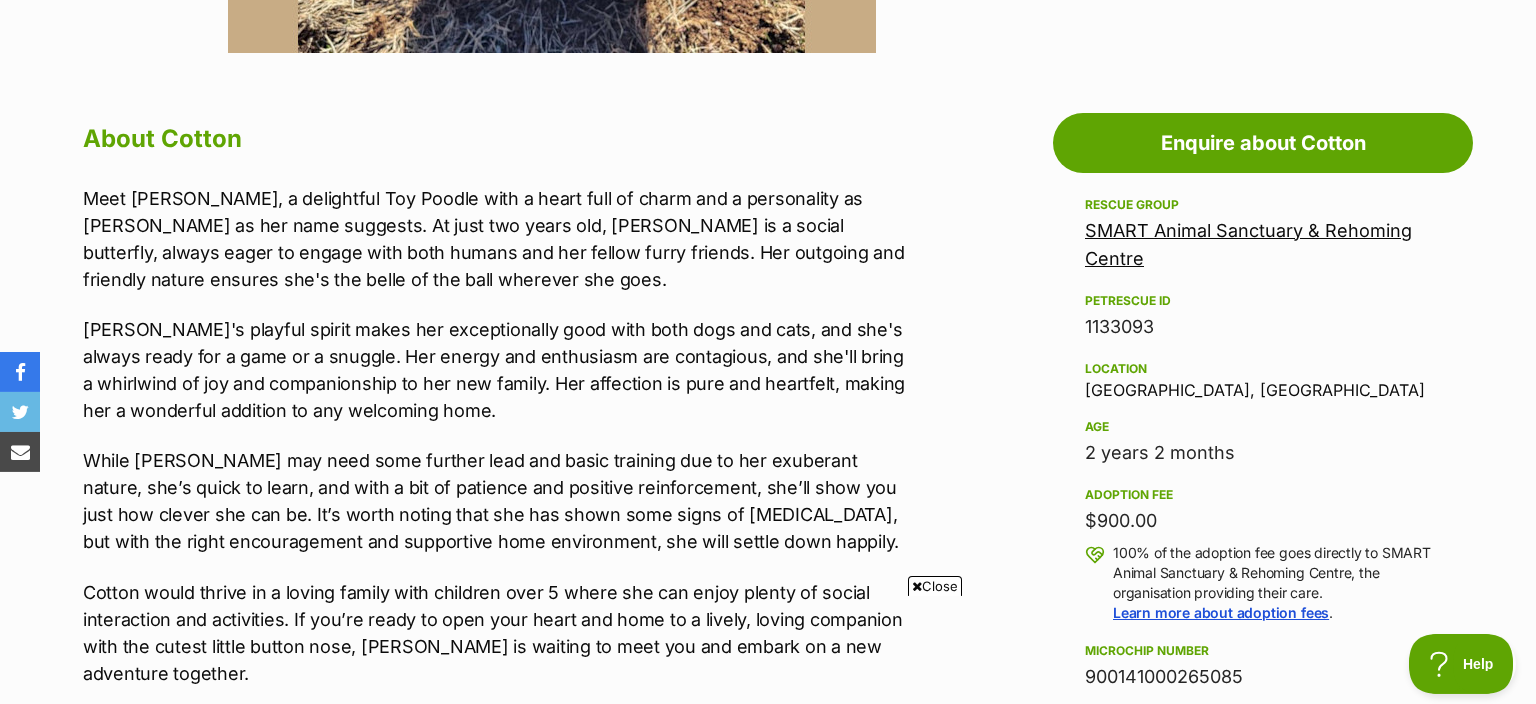 scroll, scrollTop: 1056, scrollLeft: 0, axis: vertical 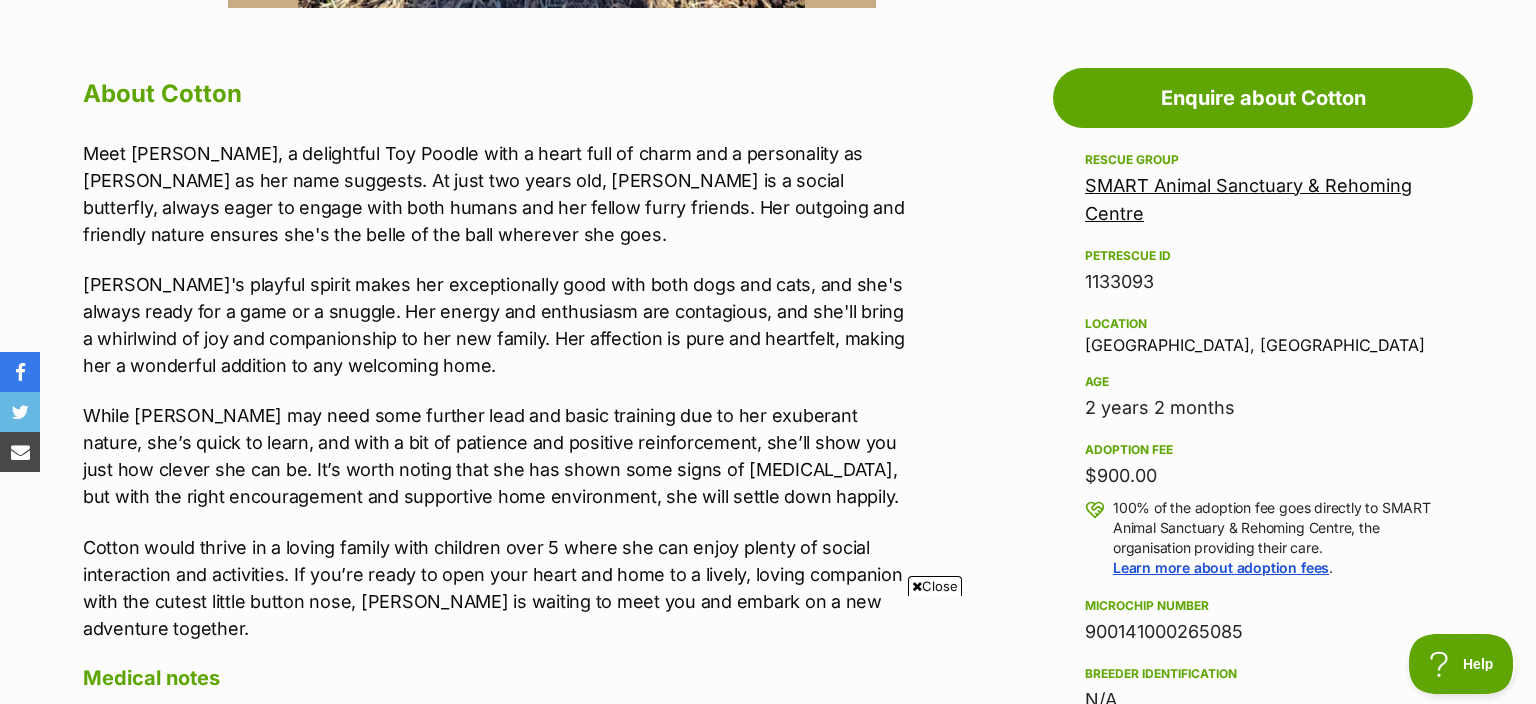 click on "SMART Animal Sanctuary & Rehoming Centre" at bounding box center (1248, 199) 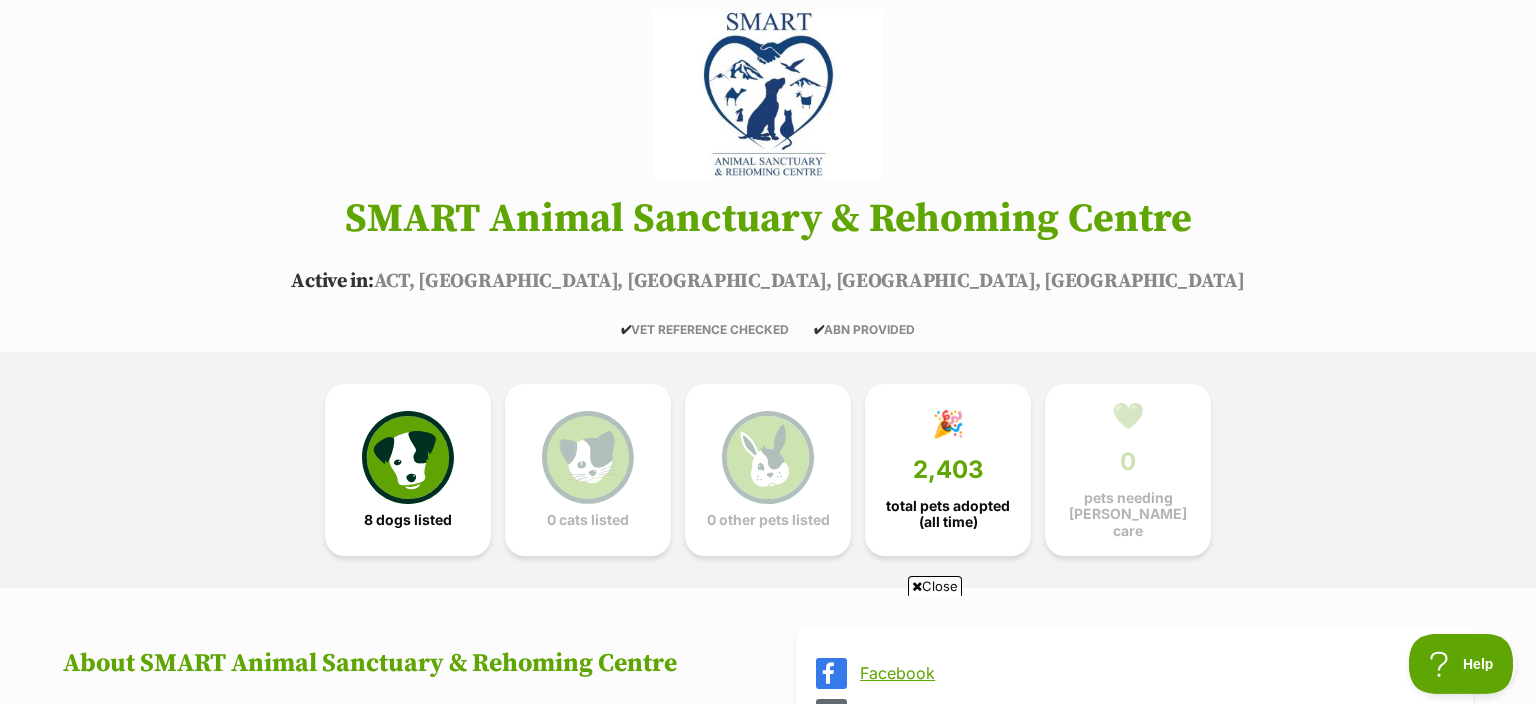 scroll, scrollTop: 211, scrollLeft: 0, axis: vertical 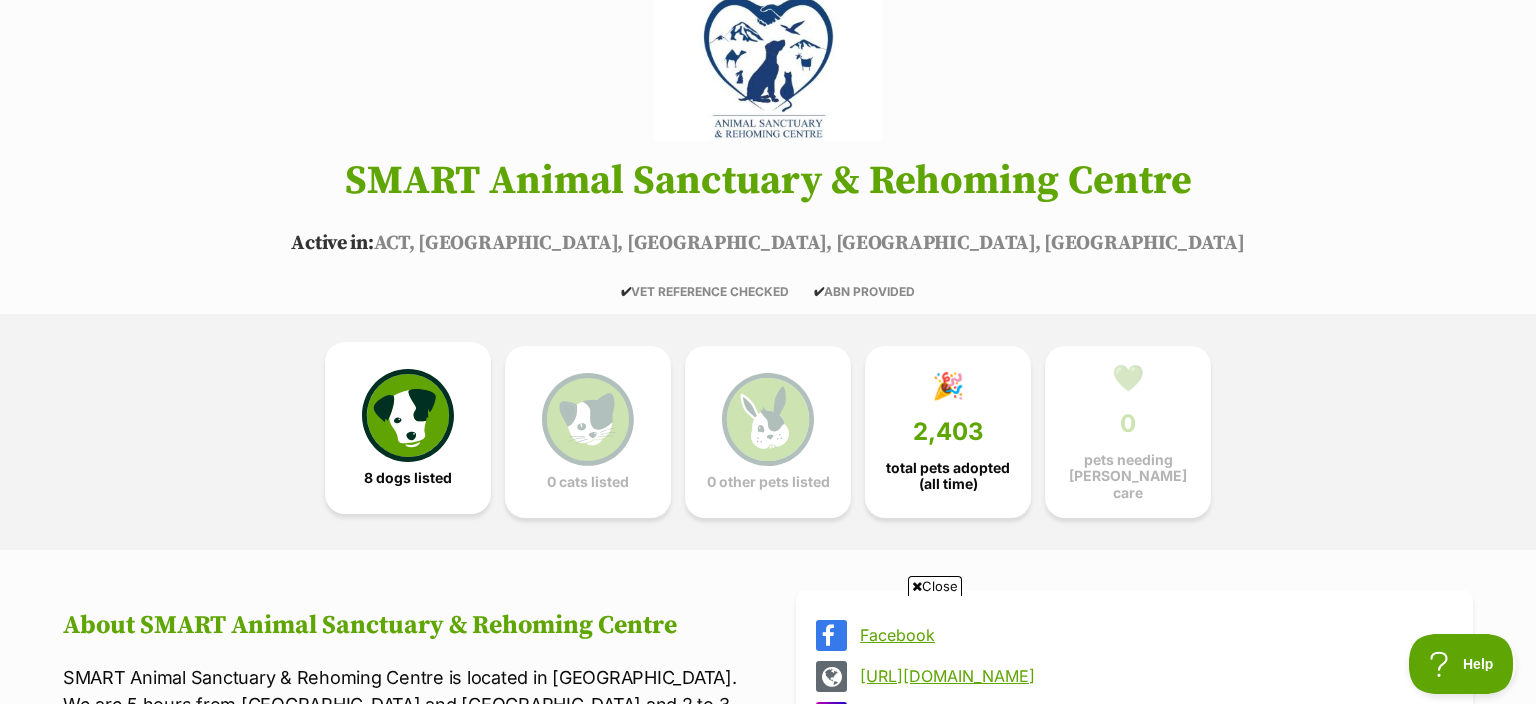click at bounding box center [408, 415] 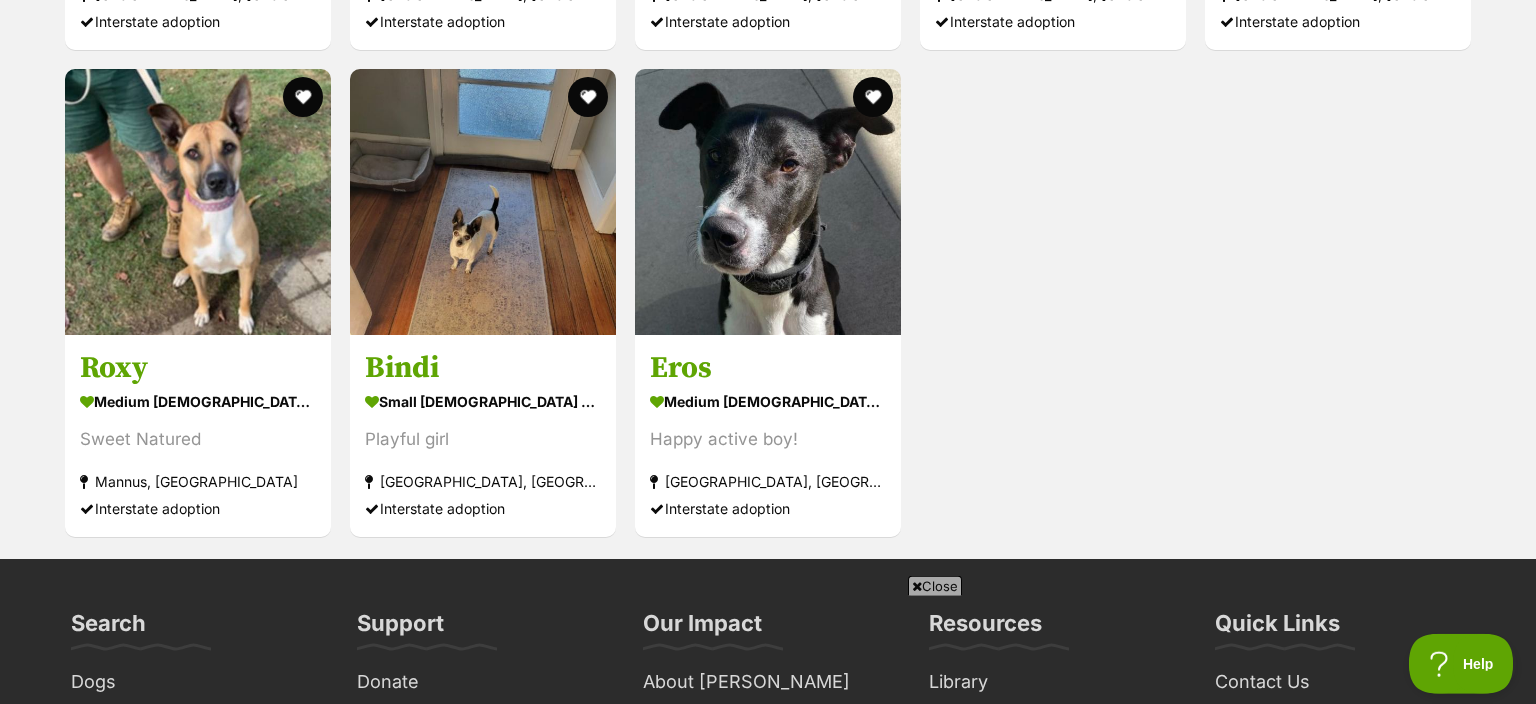 scroll, scrollTop: 2585, scrollLeft: 0, axis: vertical 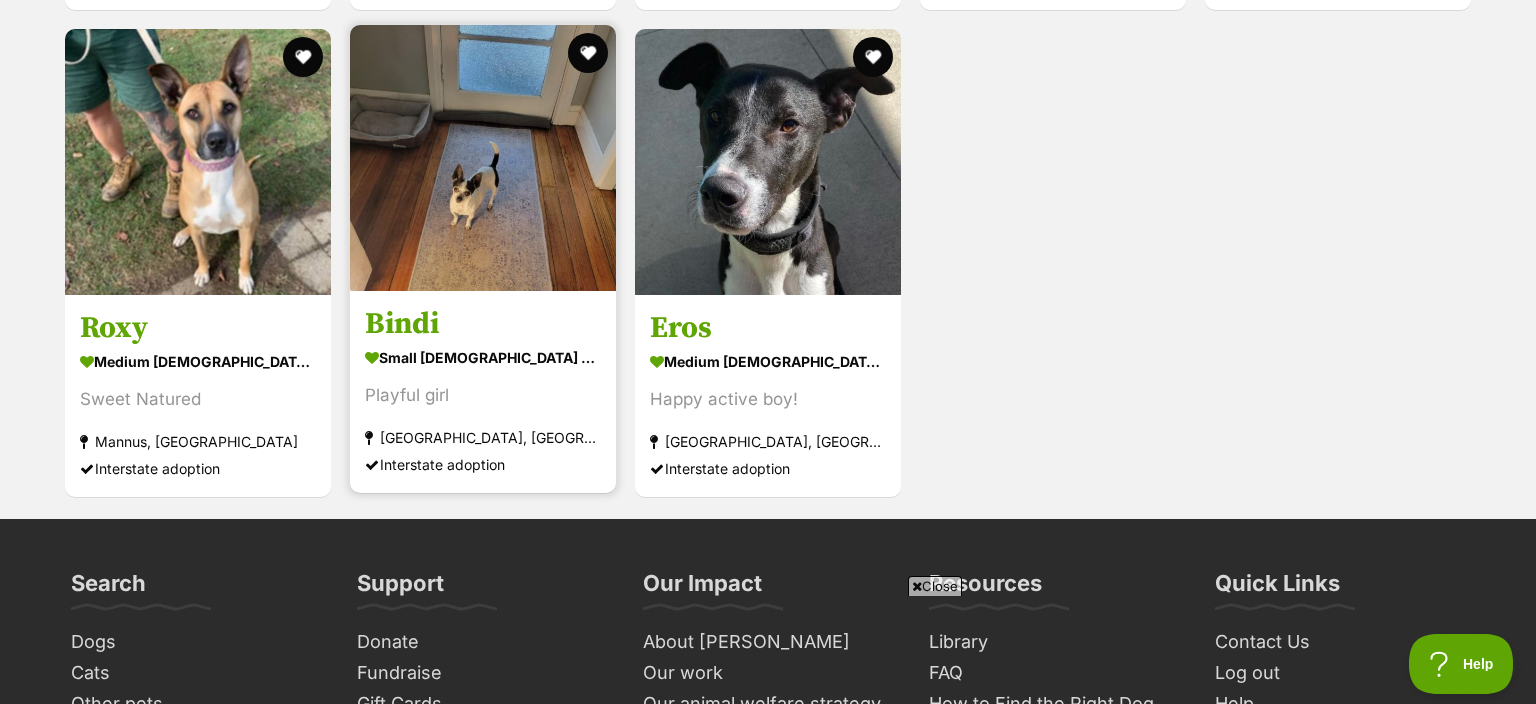 click on "Bindi" at bounding box center [483, 324] 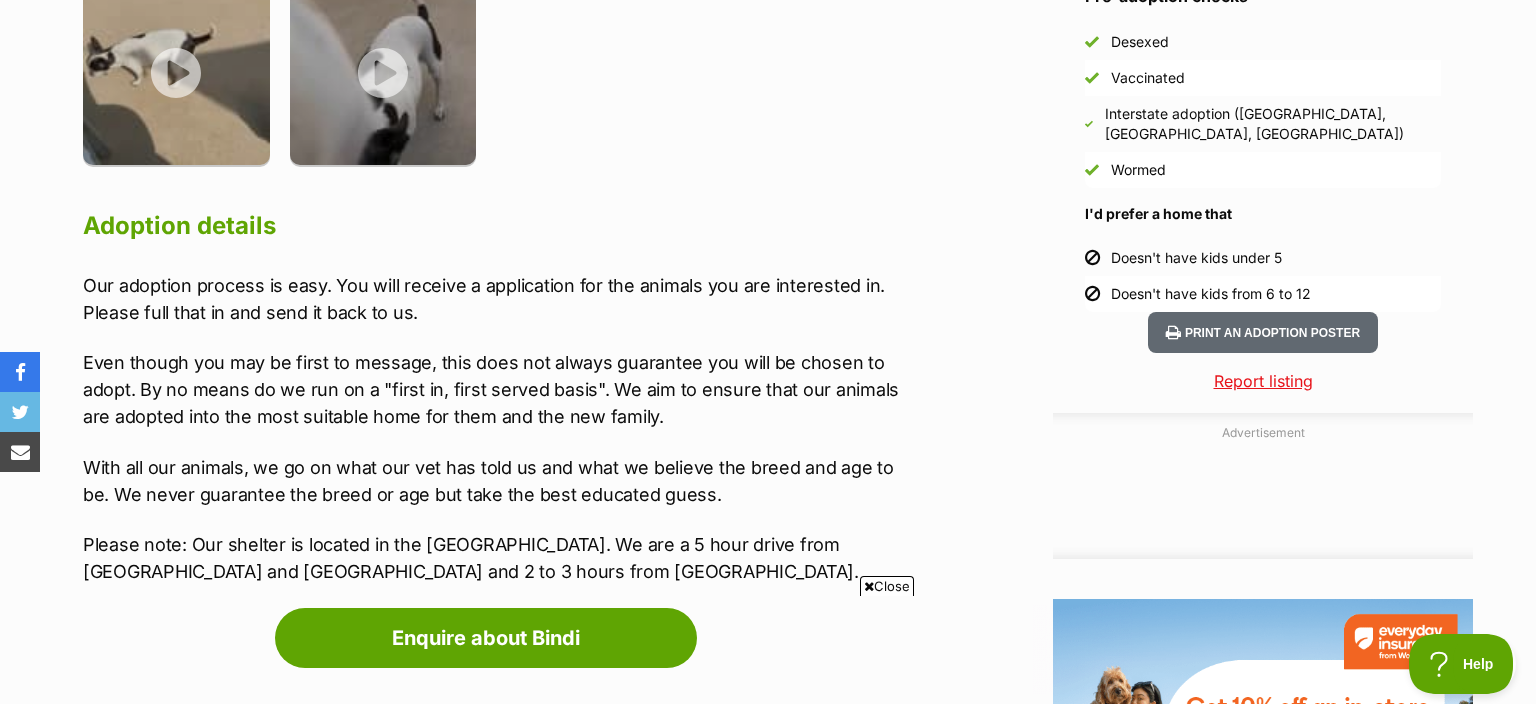 scroll, scrollTop: 0, scrollLeft: 0, axis: both 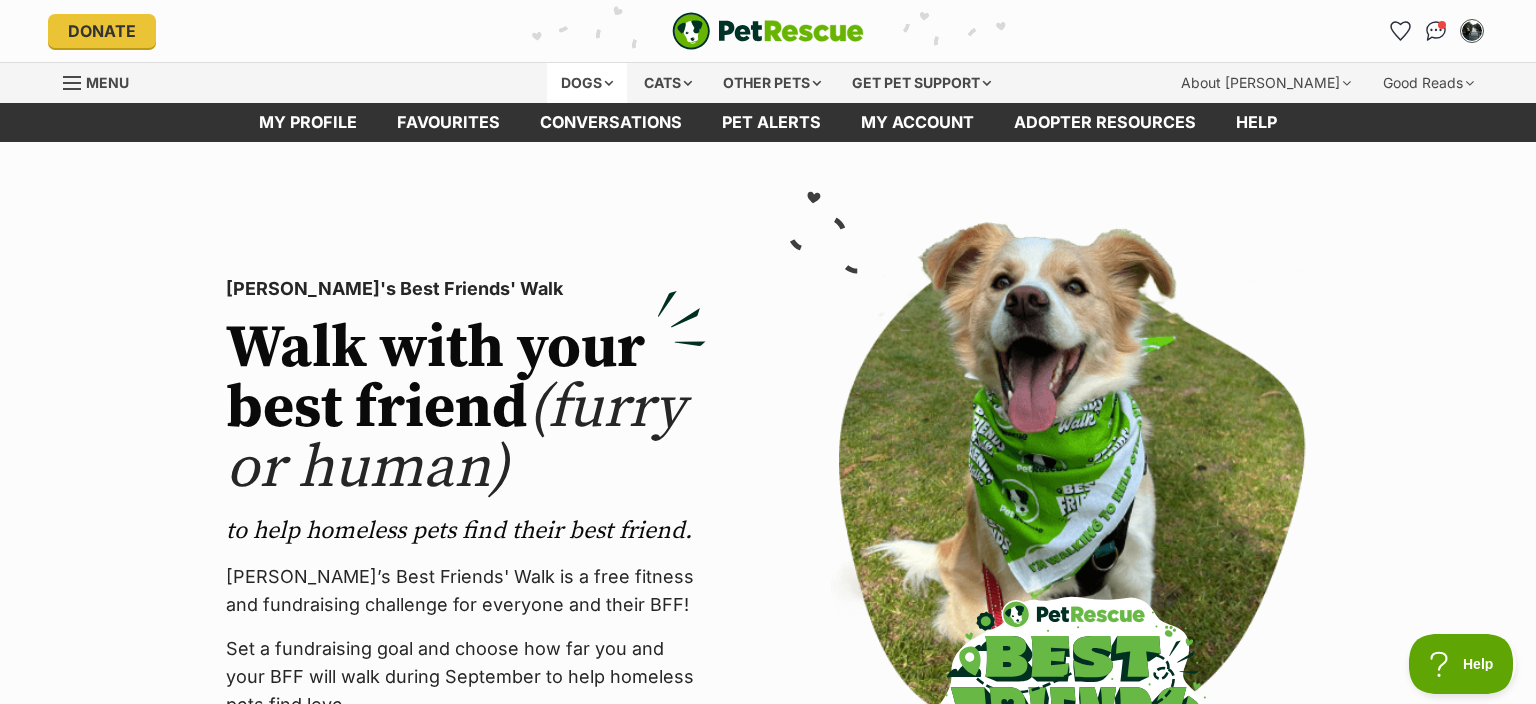 click on "Dogs" at bounding box center (587, 83) 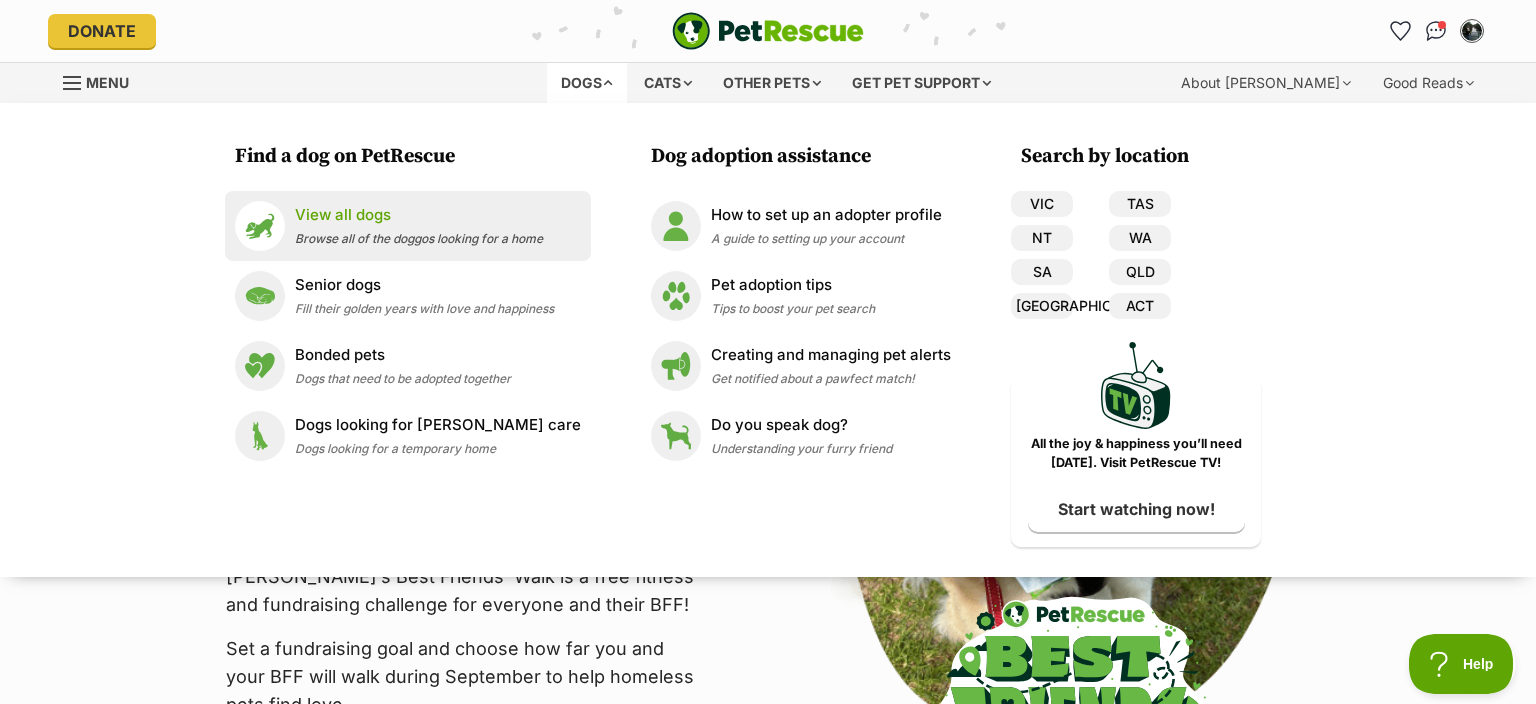 click on "View all dogs" at bounding box center (419, 215) 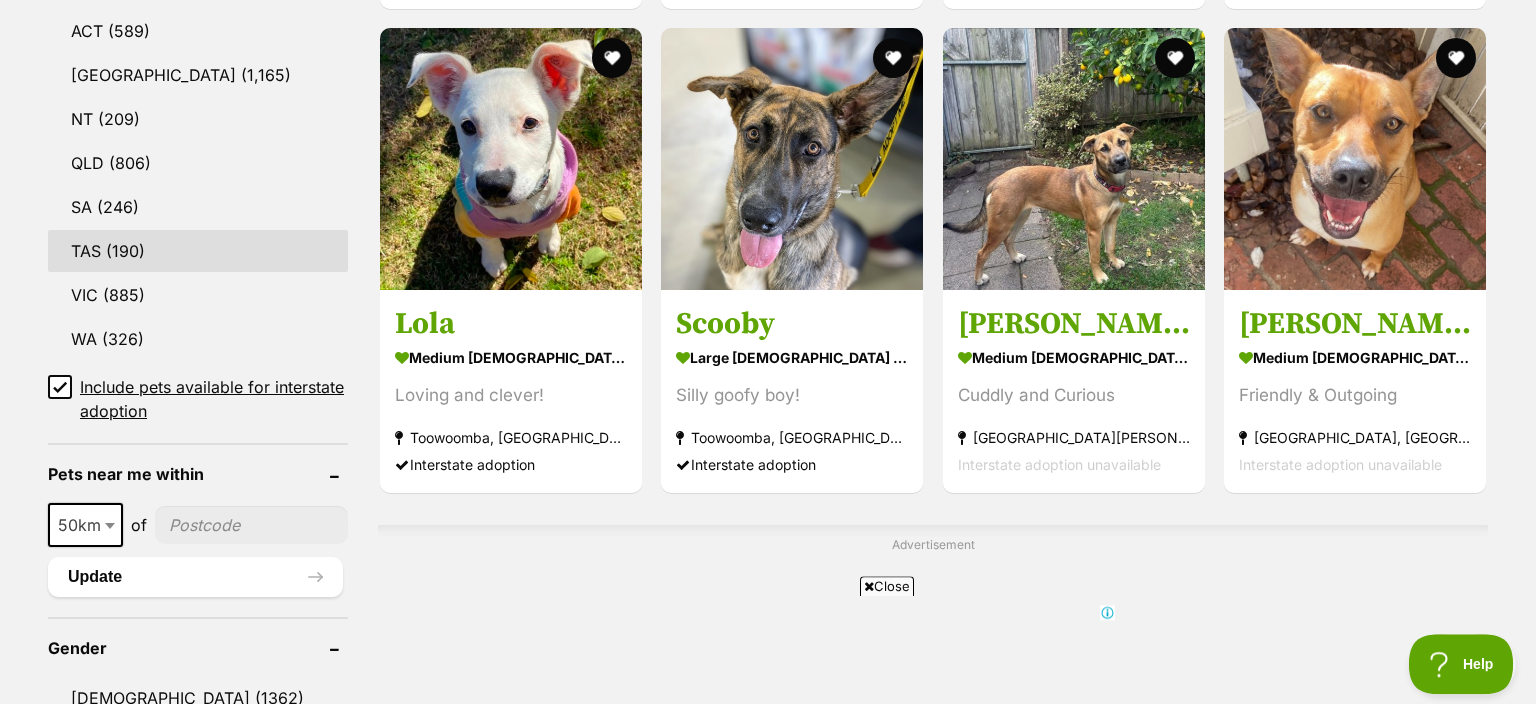 scroll, scrollTop: 1372, scrollLeft: 0, axis: vertical 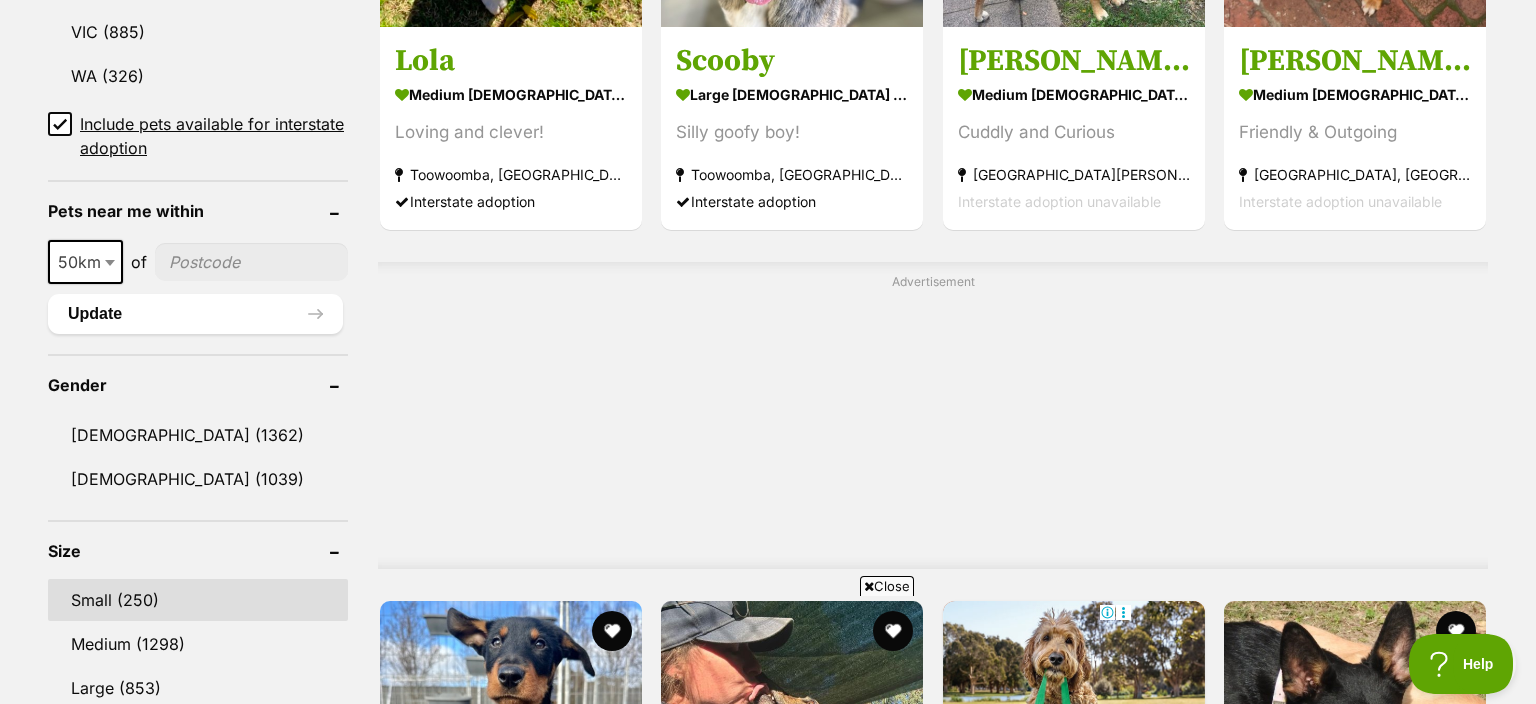 click on "Small (250)" at bounding box center [198, 600] 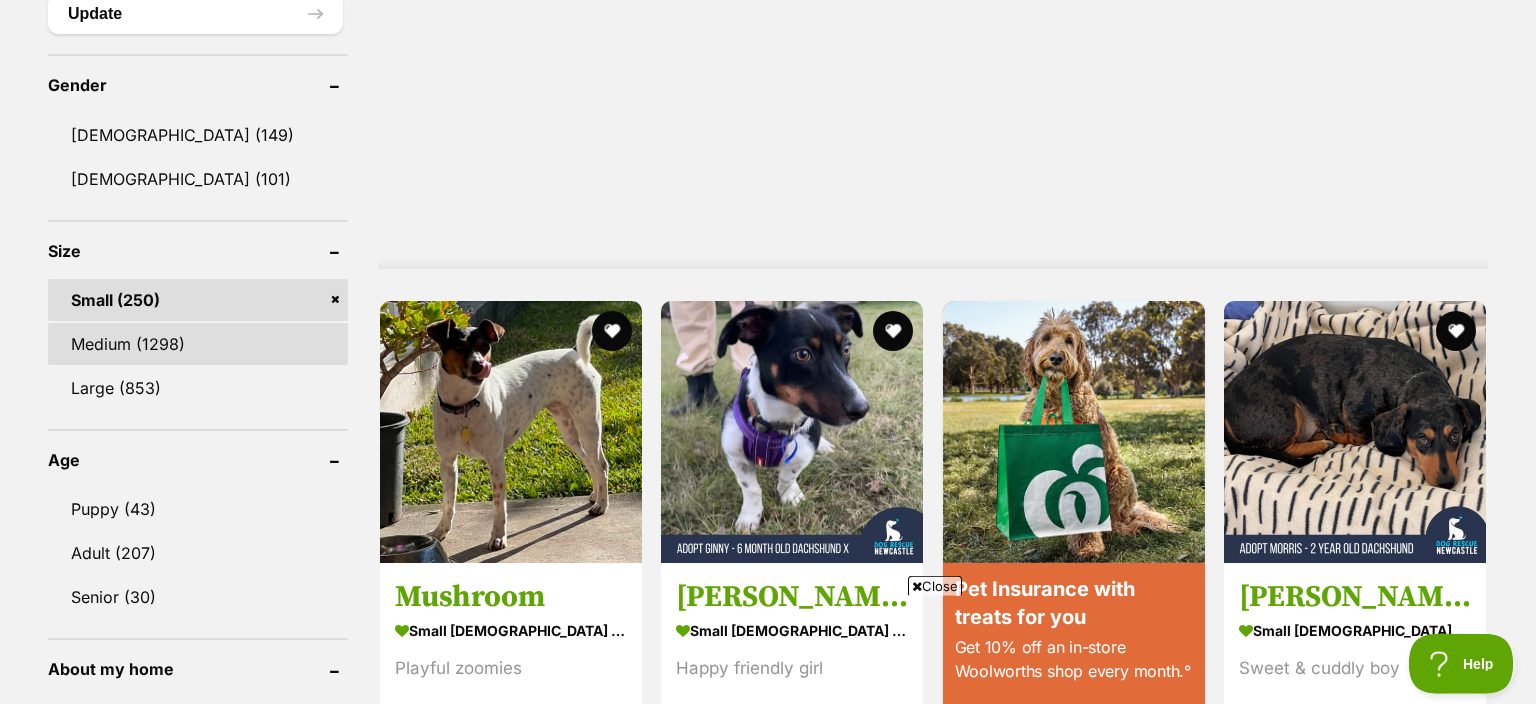 scroll, scrollTop: 1795, scrollLeft: 0, axis: vertical 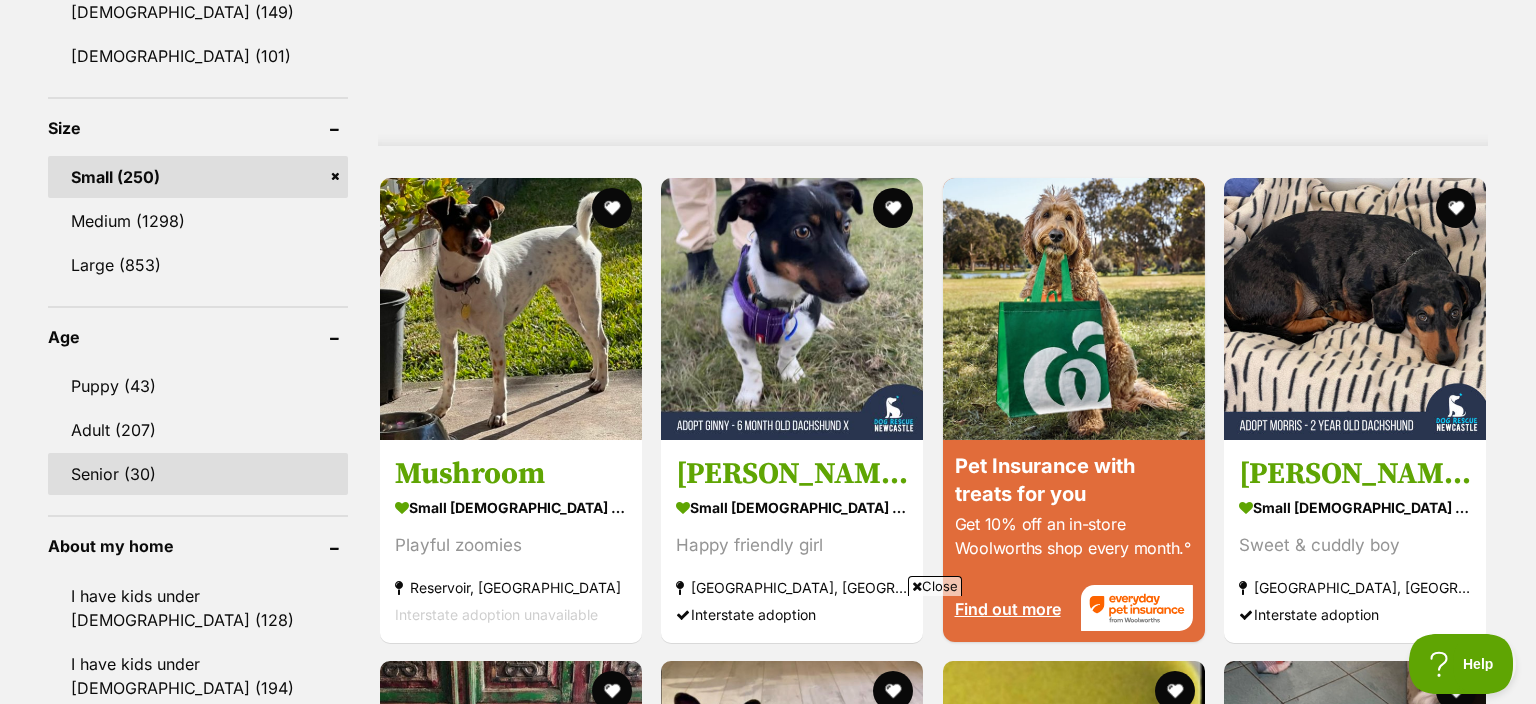click on "Senior (30)" at bounding box center (198, 474) 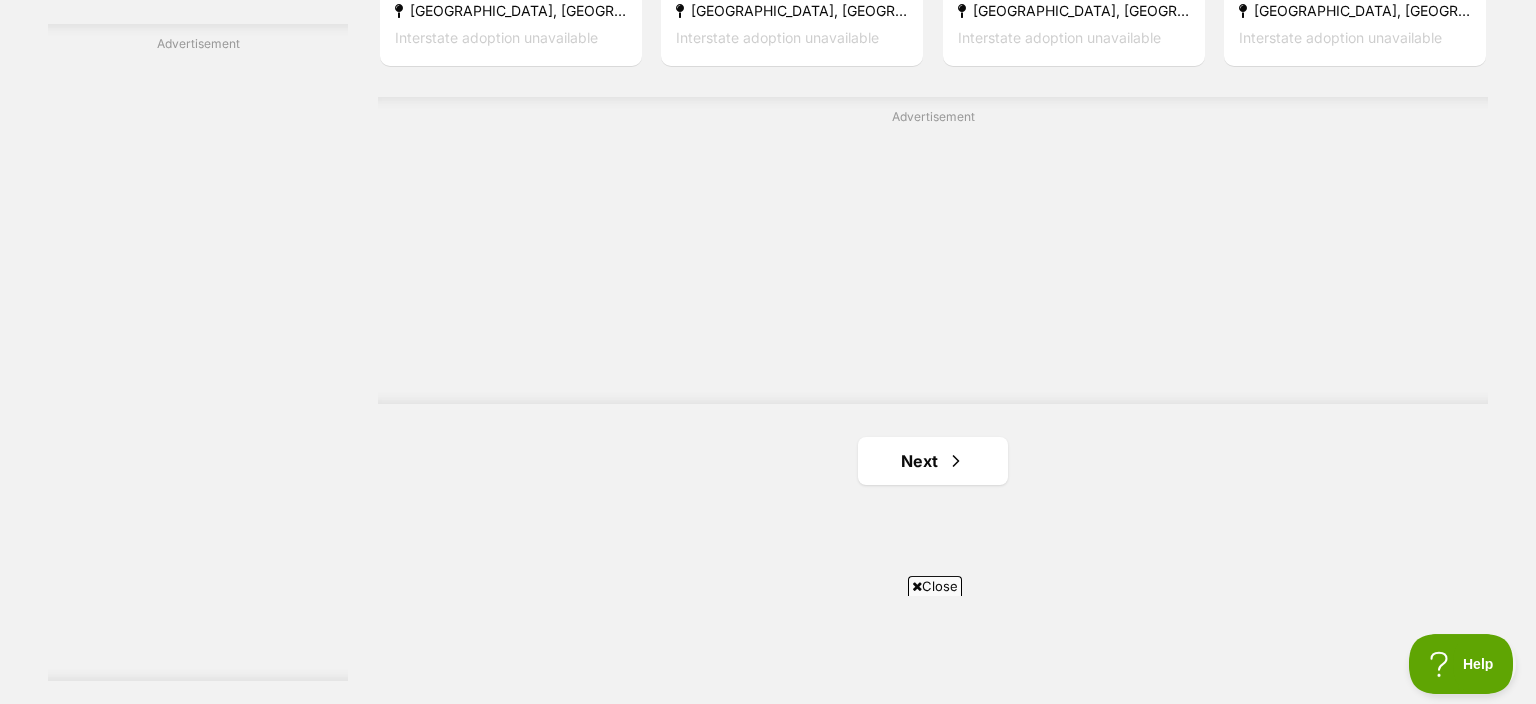 scroll, scrollTop: 3801, scrollLeft: 0, axis: vertical 